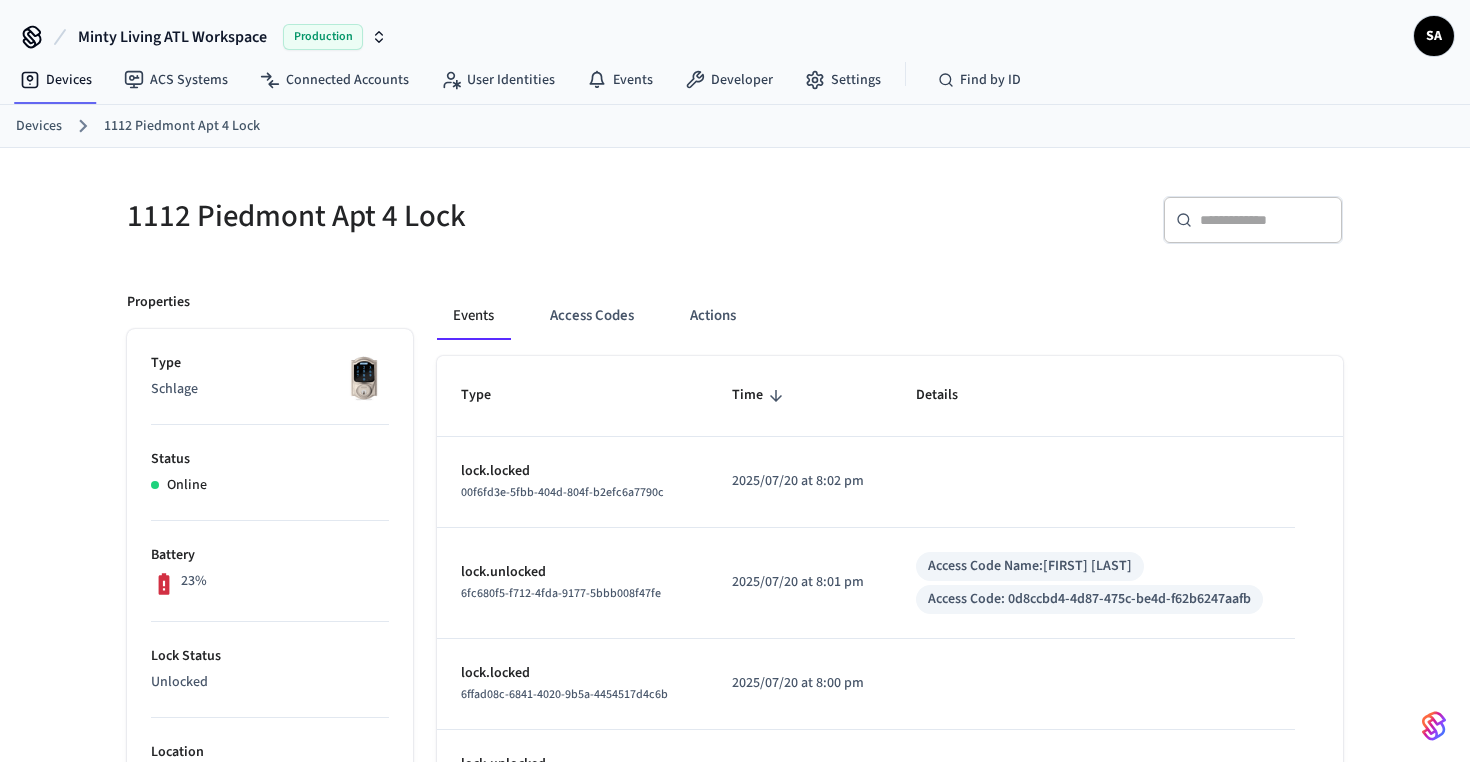 scroll, scrollTop: 0, scrollLeft: 0, axis: both 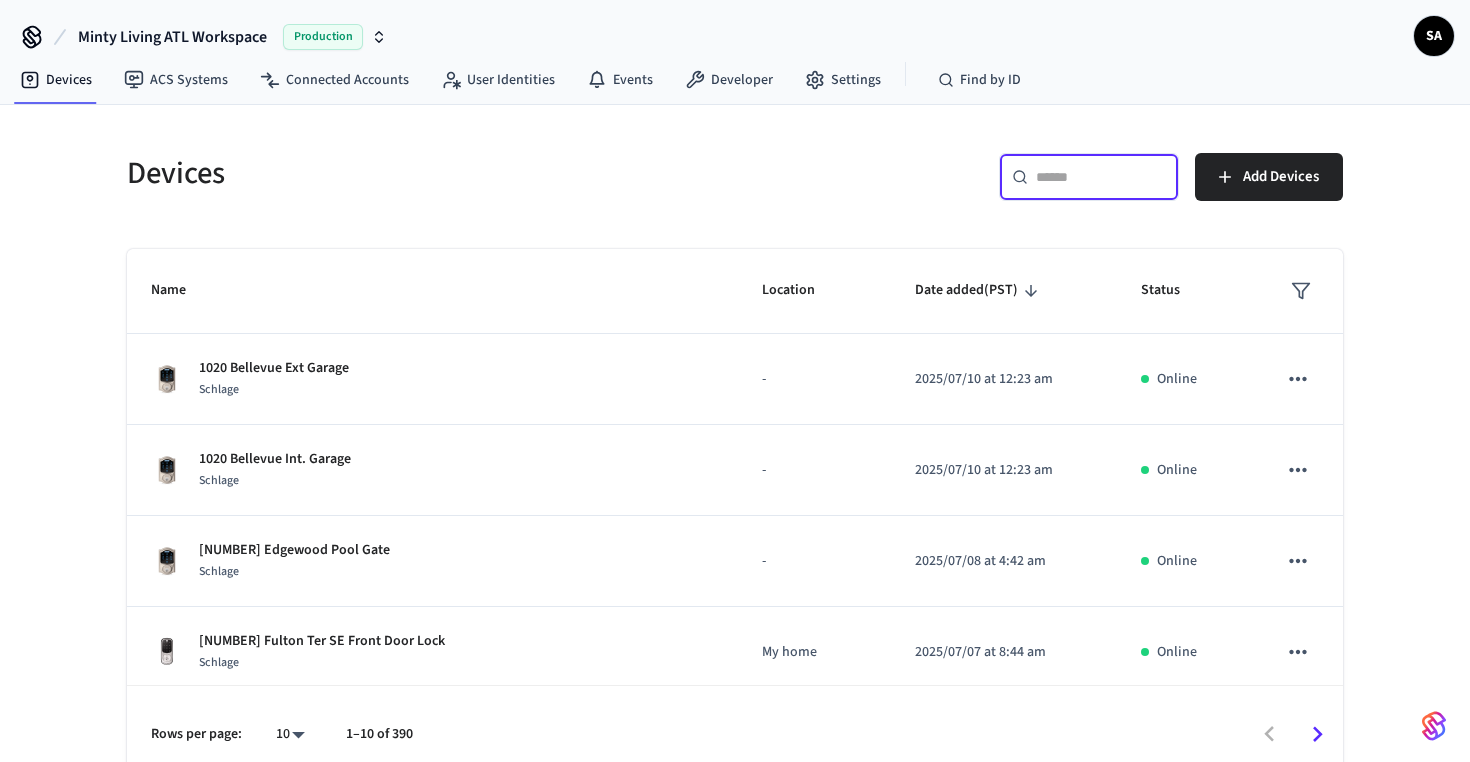 click at bounding box center [1101, 177] 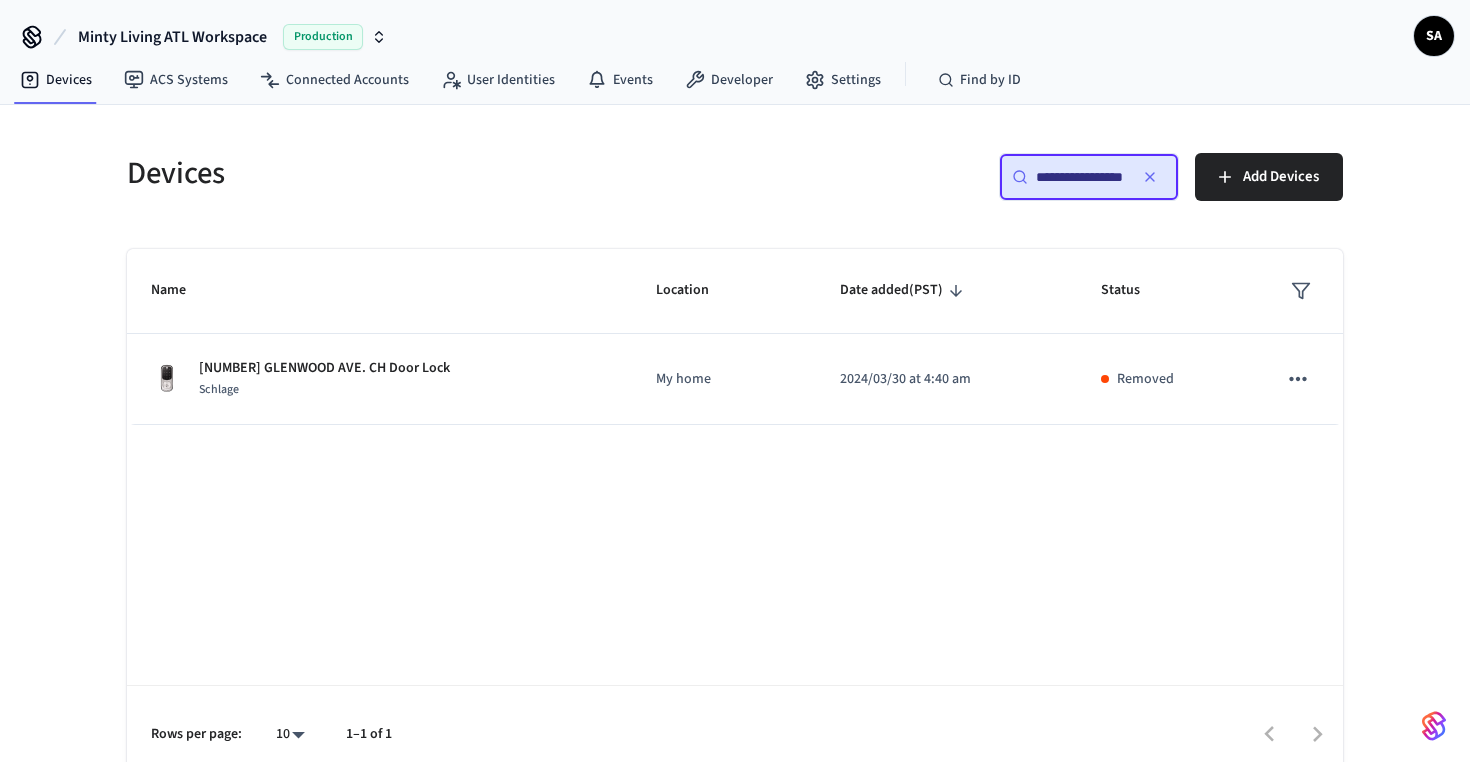 scroll, scrollTop: 0, scrollLeft: 25, axis: horizontal 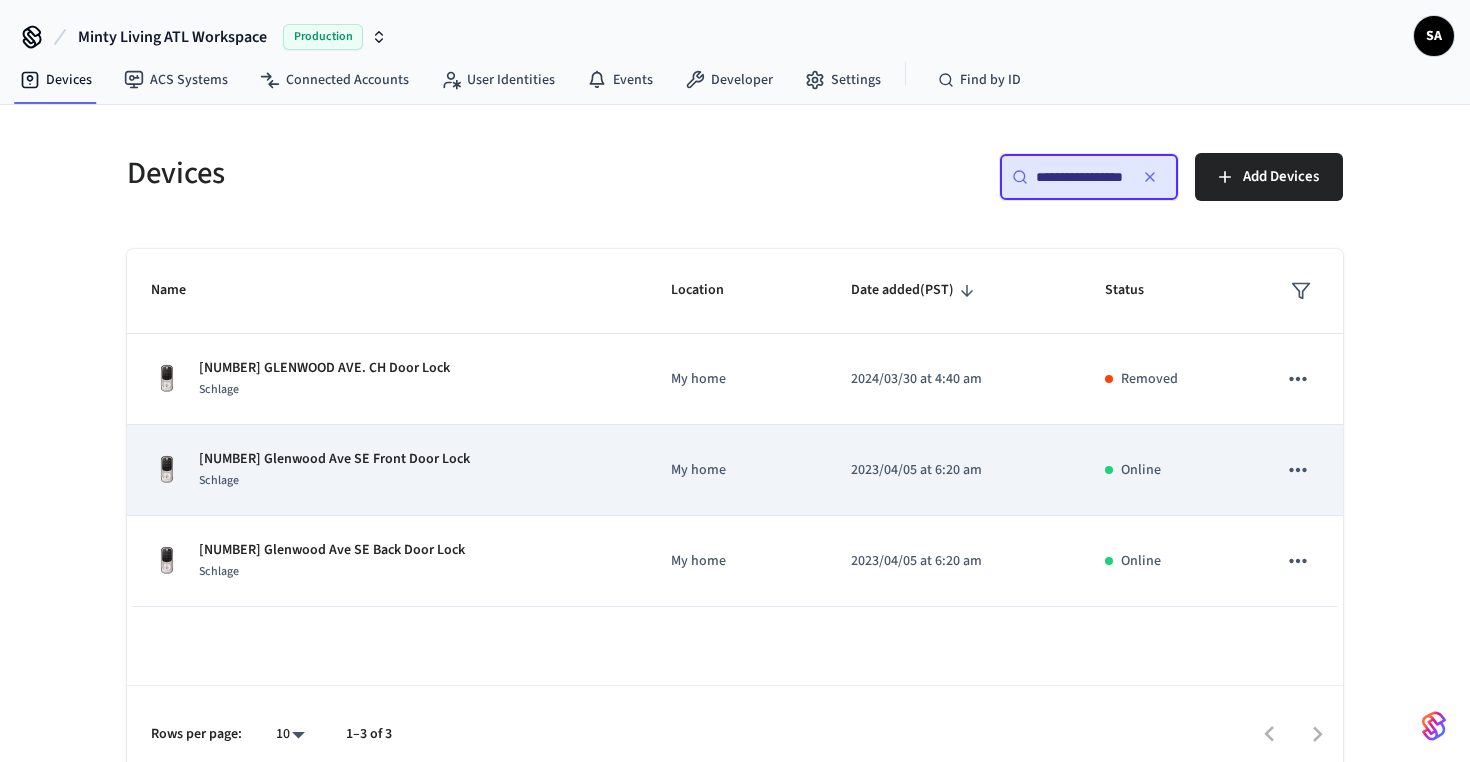 type on "**********" 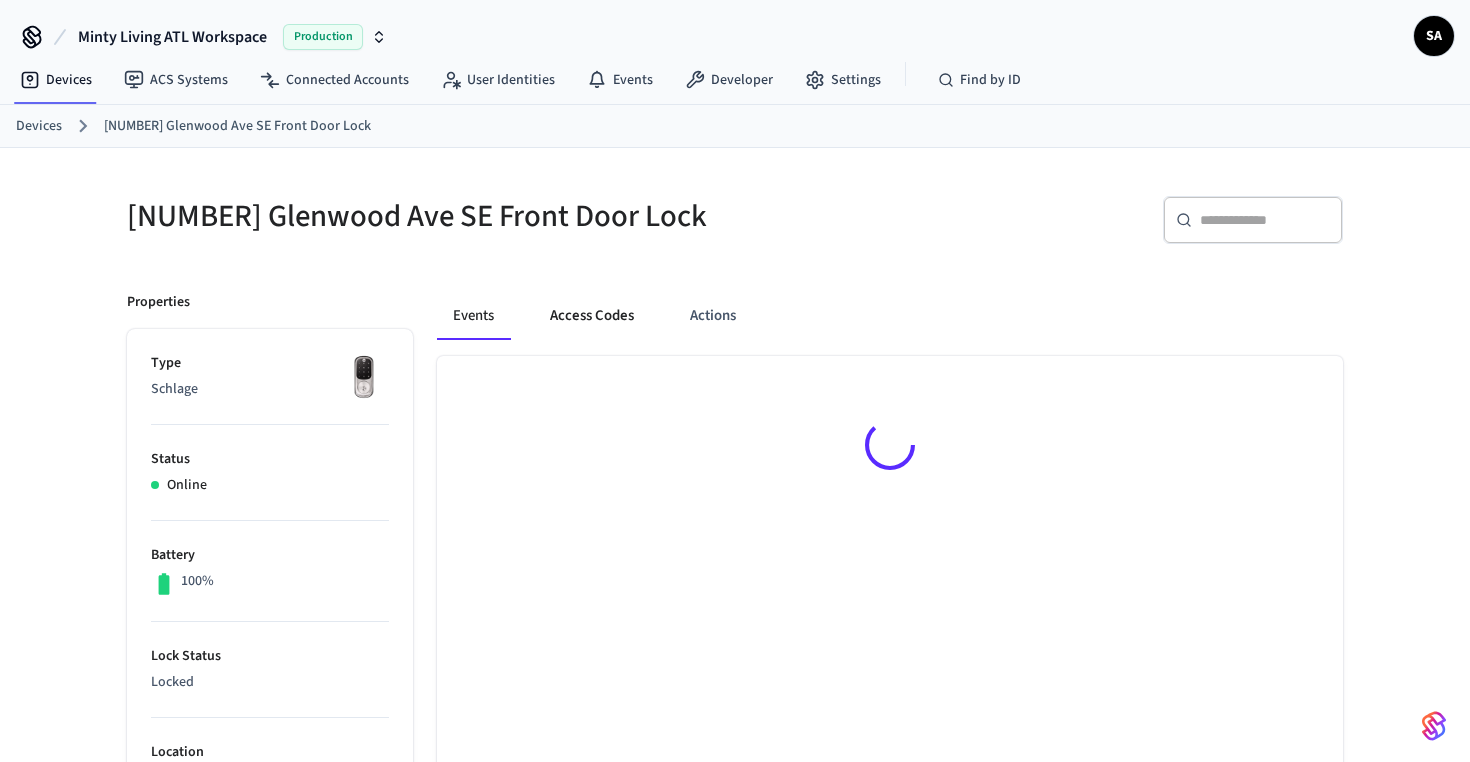 click on "Access Codes" at bounding box center (592, 316) 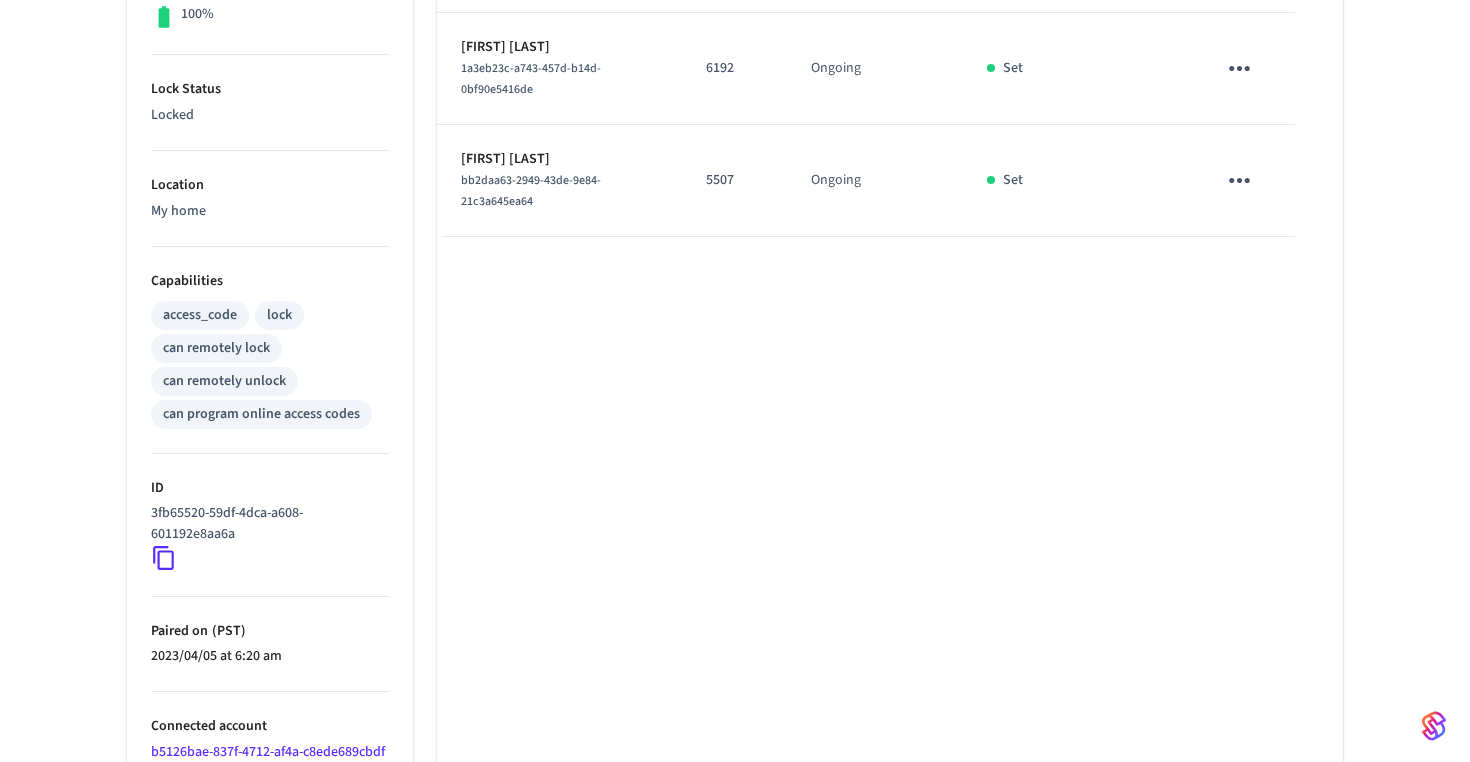 scroll, scrollTop: 561, scrollLeft: 0, axis: vertical 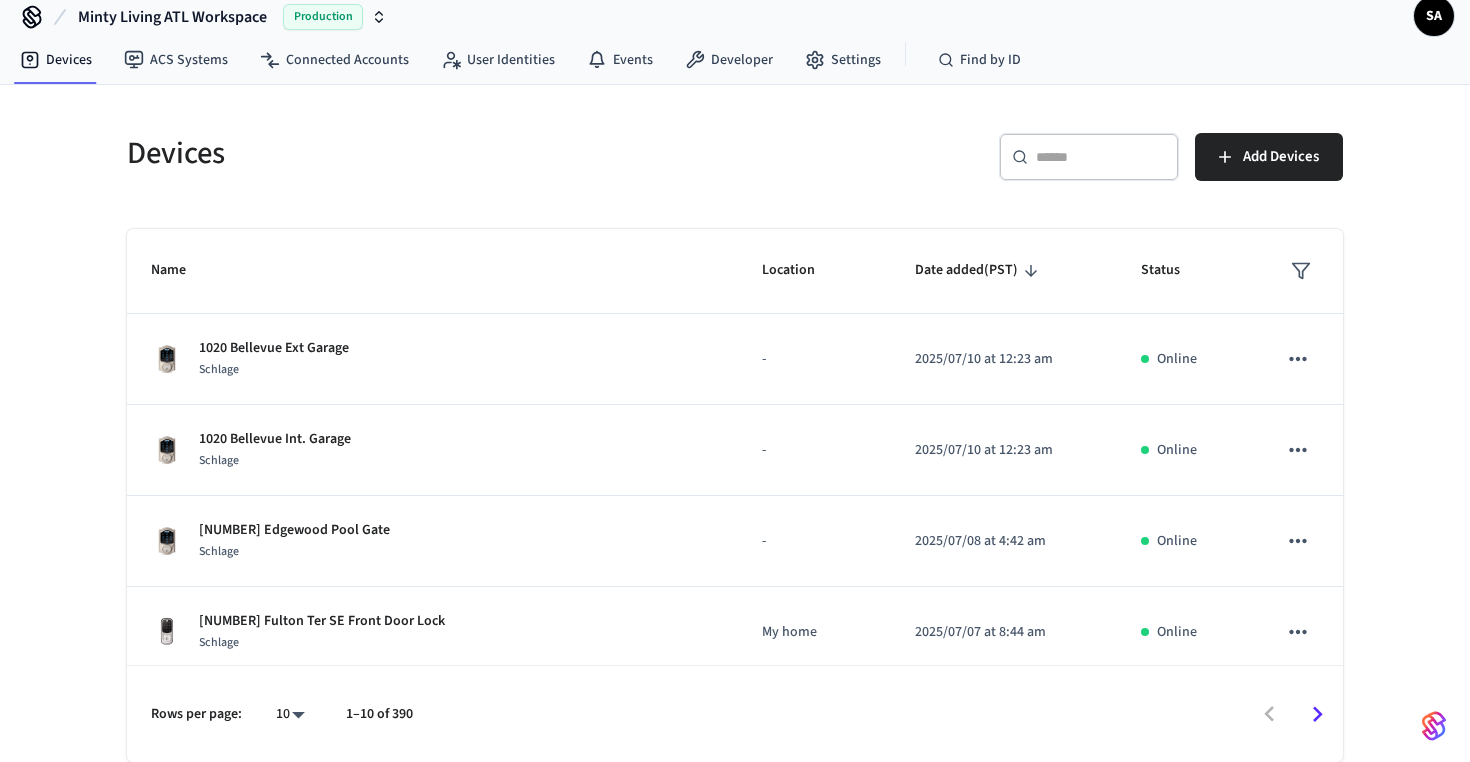 click at bounding box center (1101, 157) 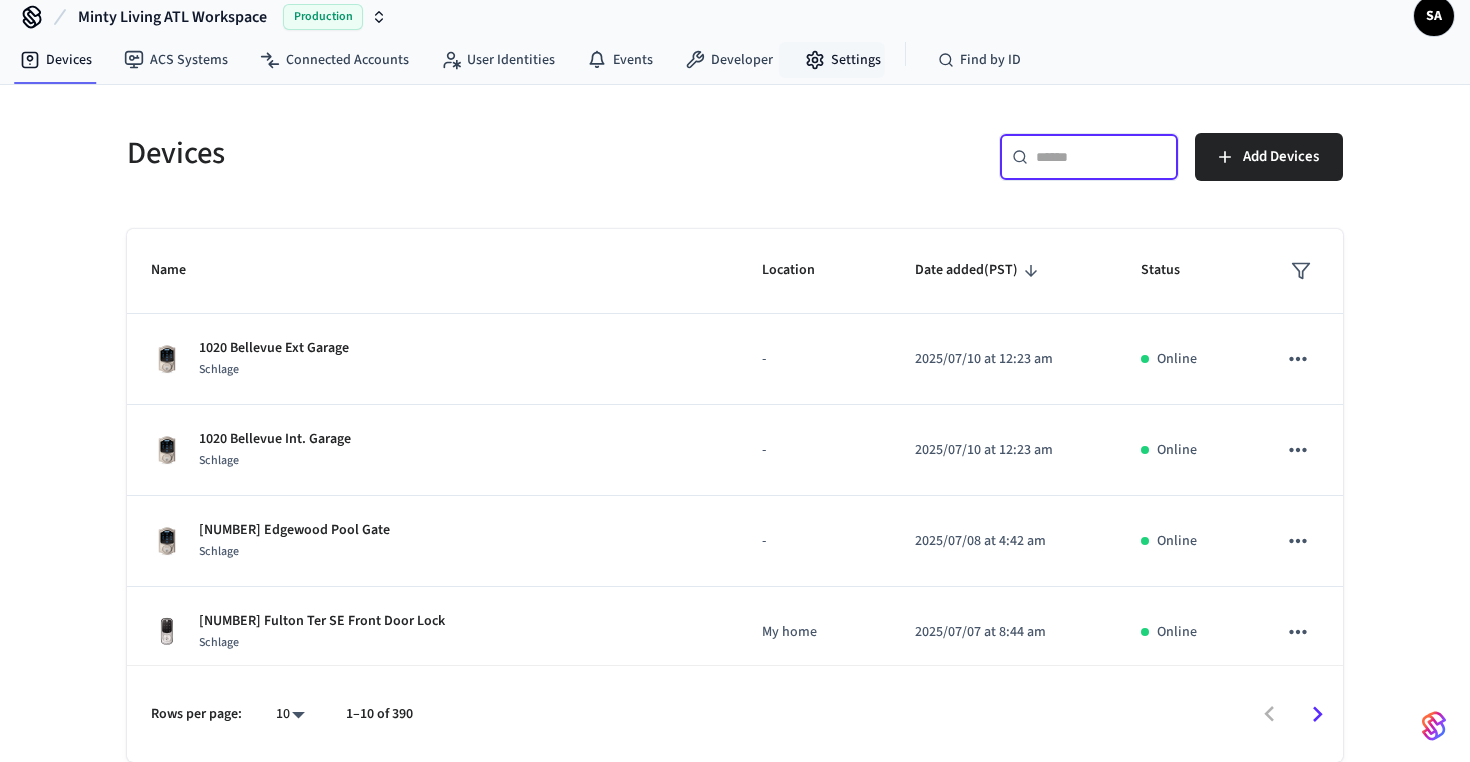 paste on "**********" 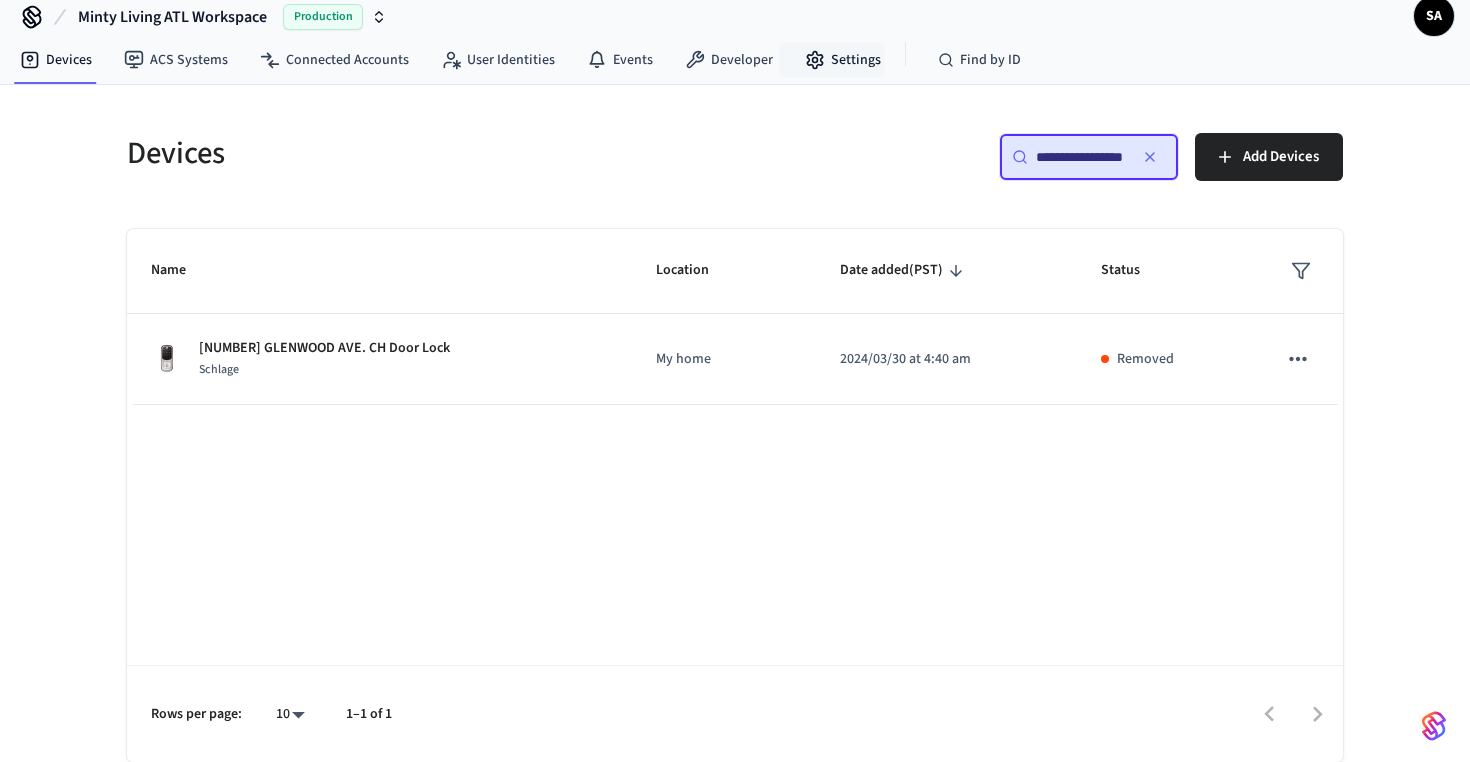 scroll, scrollTop: 0, scrollLeft: 25, axis: horizontal 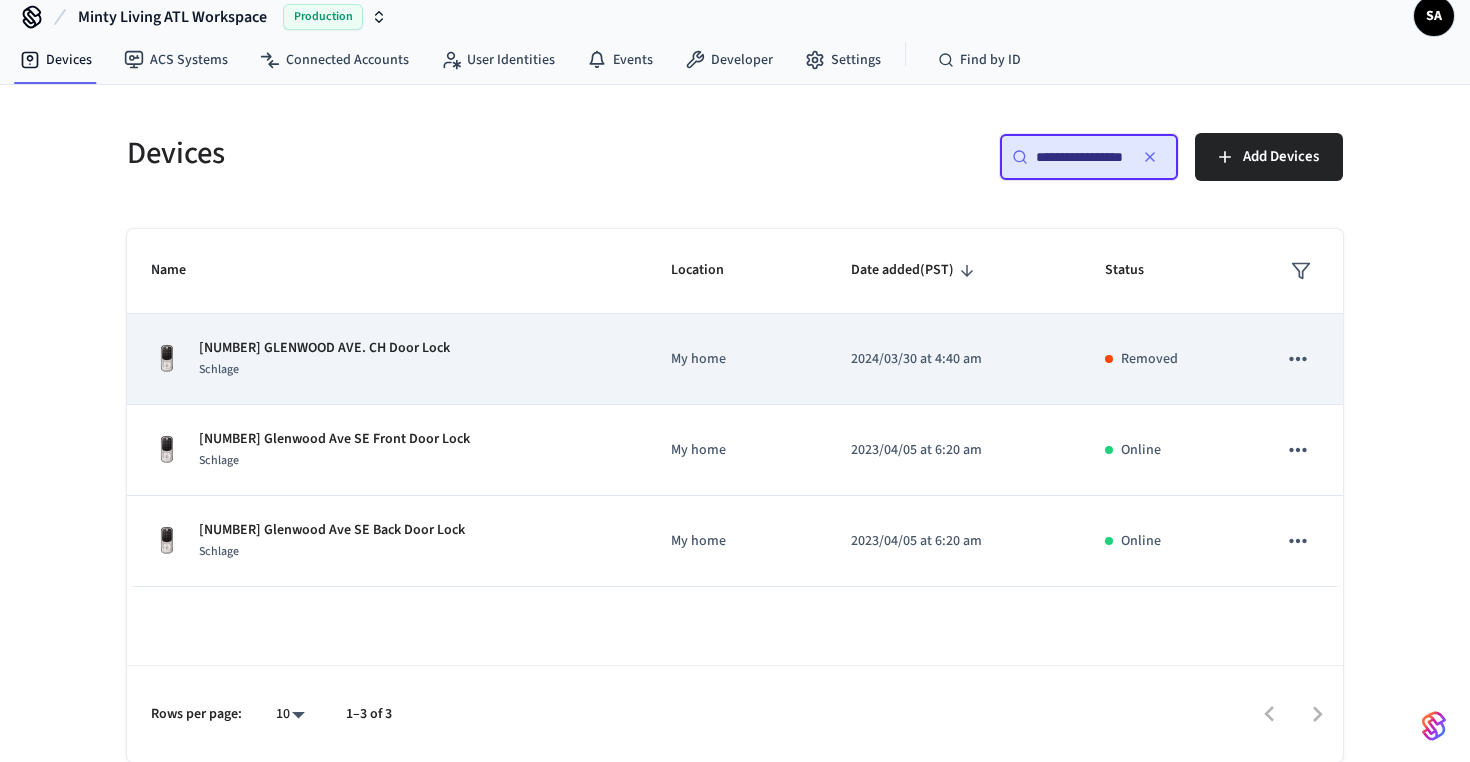 type on "**********" 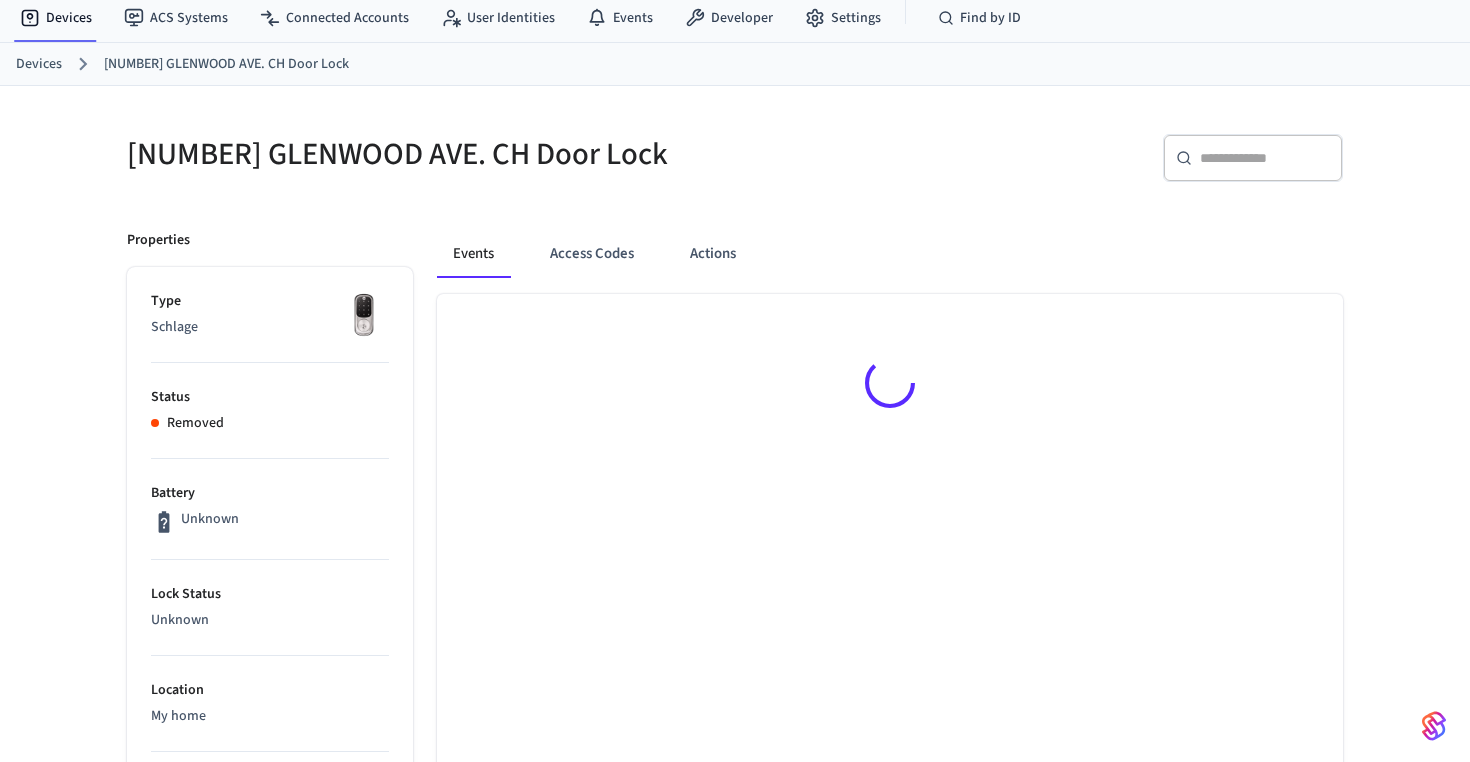 scroll, scrollTop: 79, scrollLeft: 0, axis: vertical 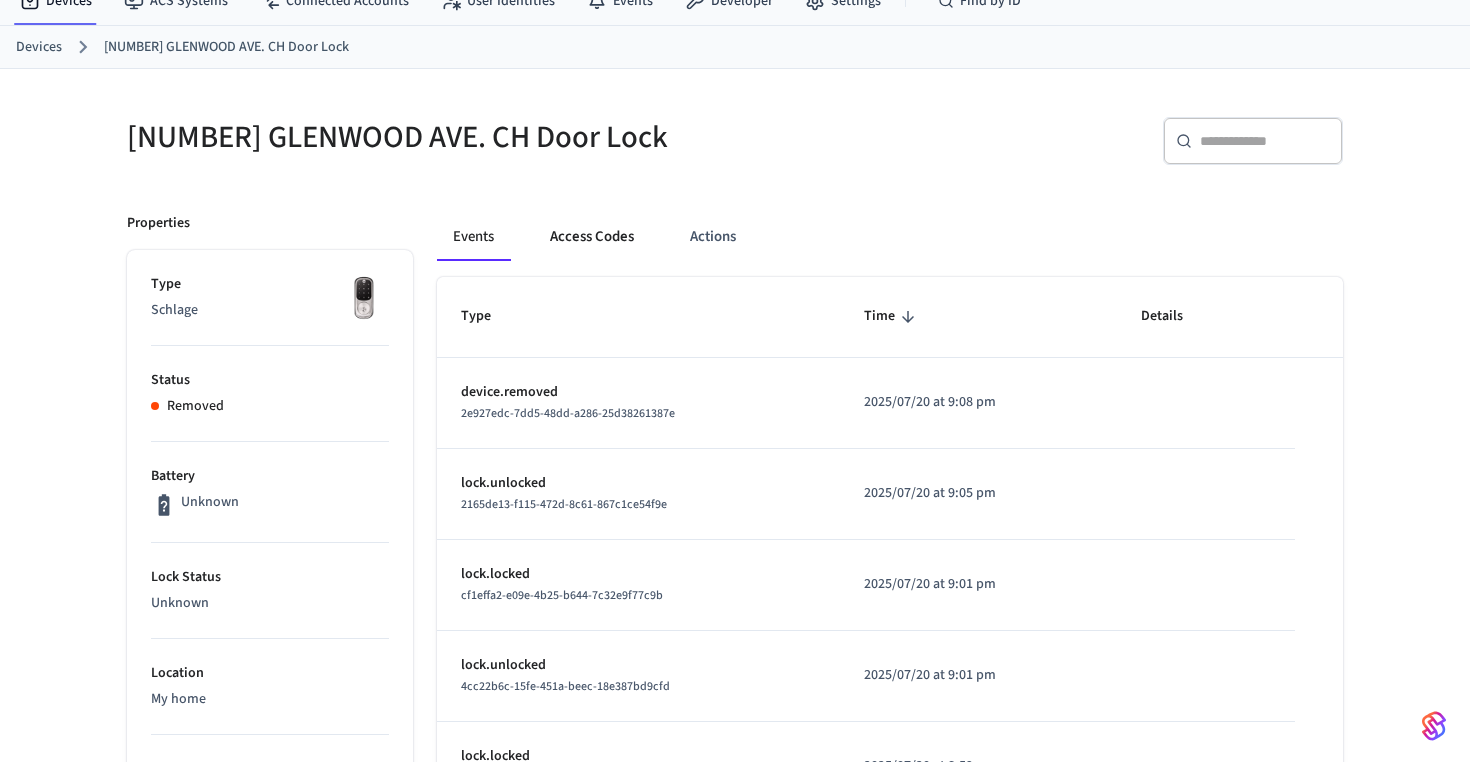 click on "Access Codes" at bounding box center (592, 237) 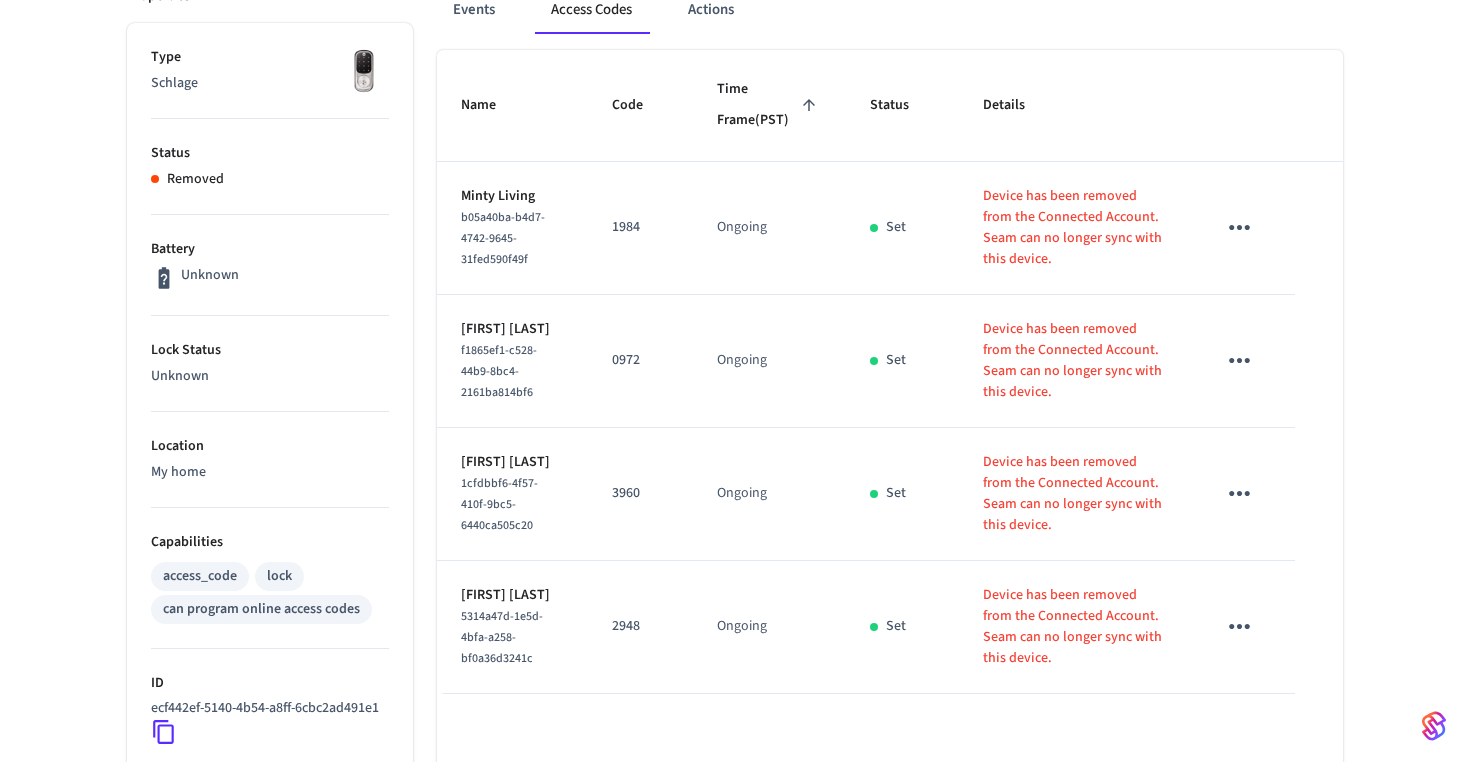 scroll, scrollTop: 622, scrollLeft: 0, axis: vertical 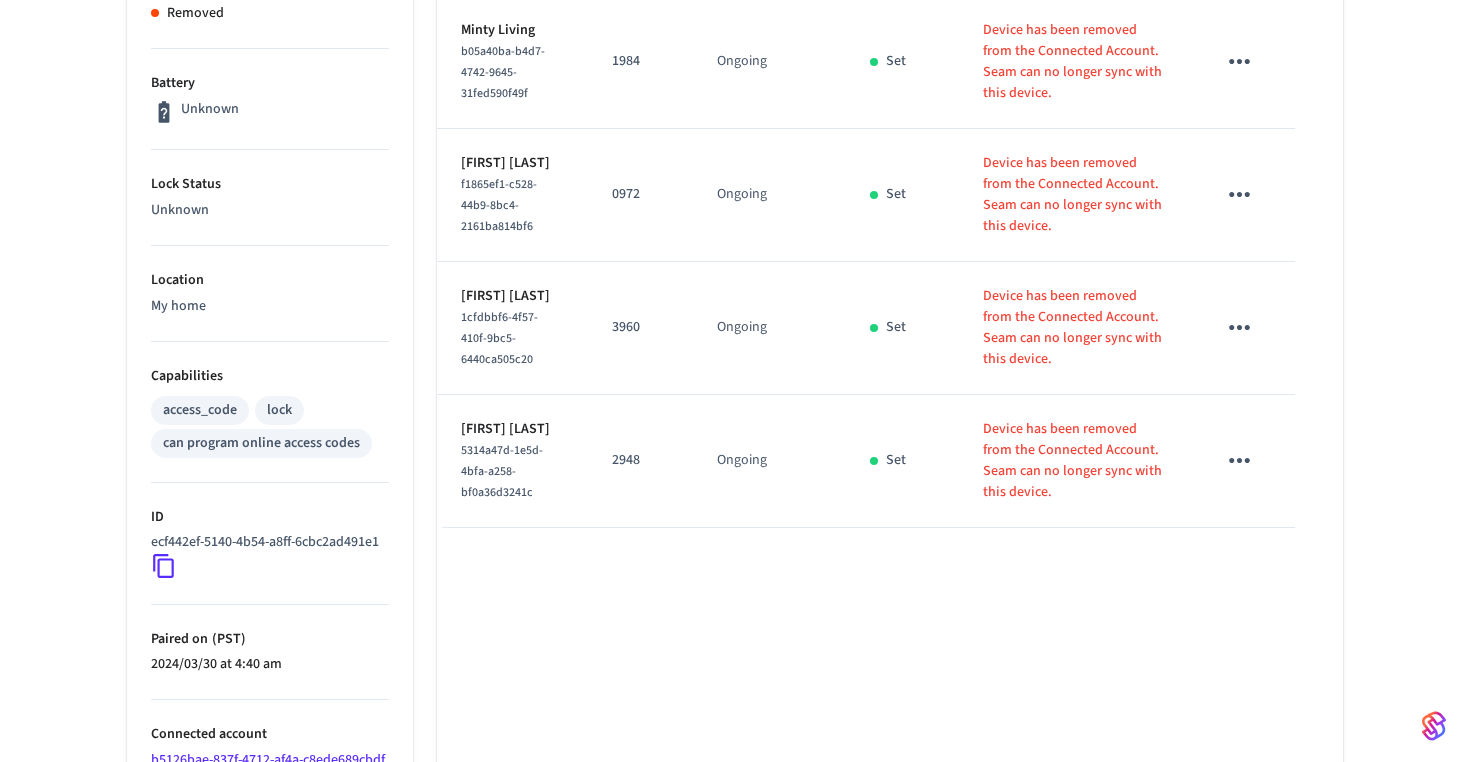 click on "ID ecf442ef-5140-4b54-a8ff-6cbc2ad491e1" at bounding box center [270, 544] 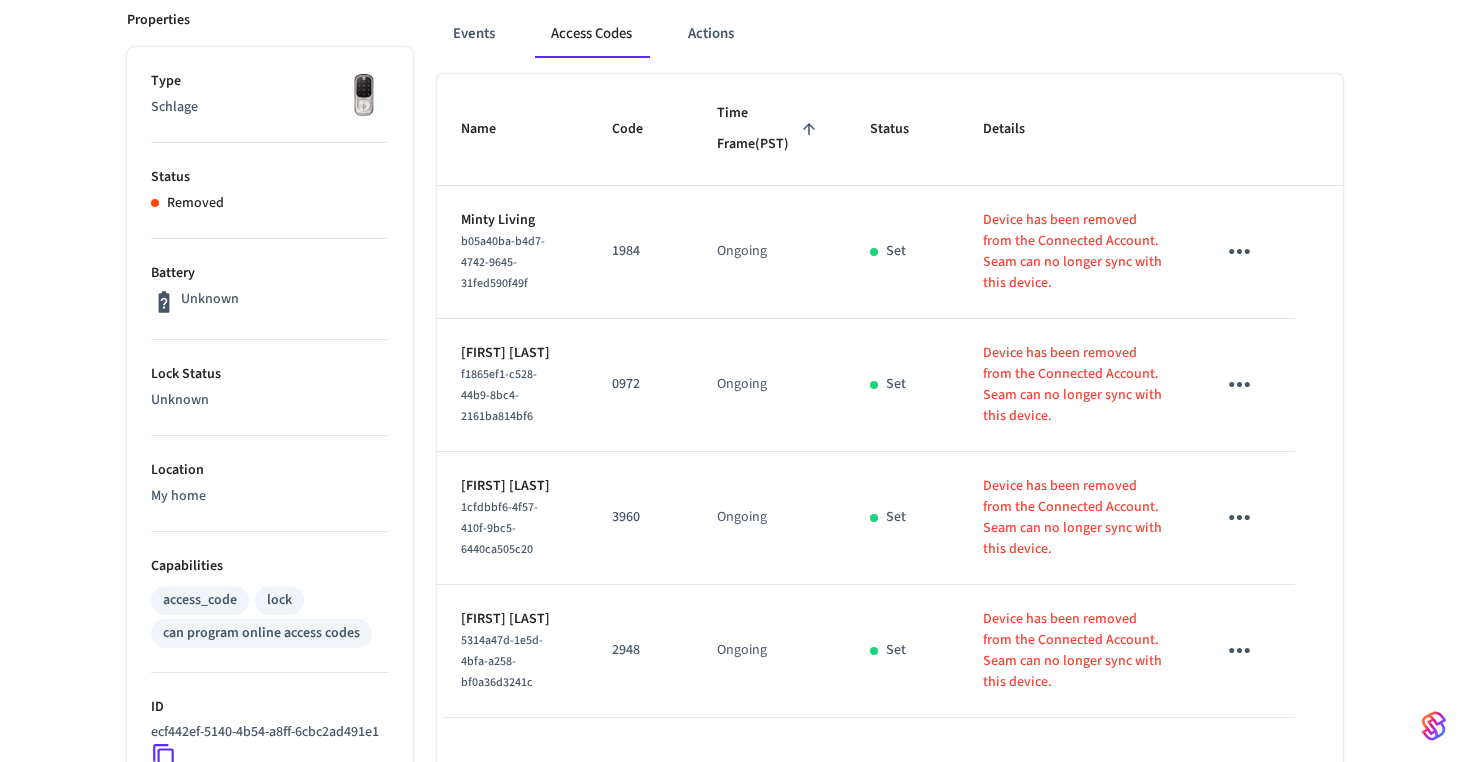 scroll, scrollTop: 0, scrollLeft: 0, axis: both 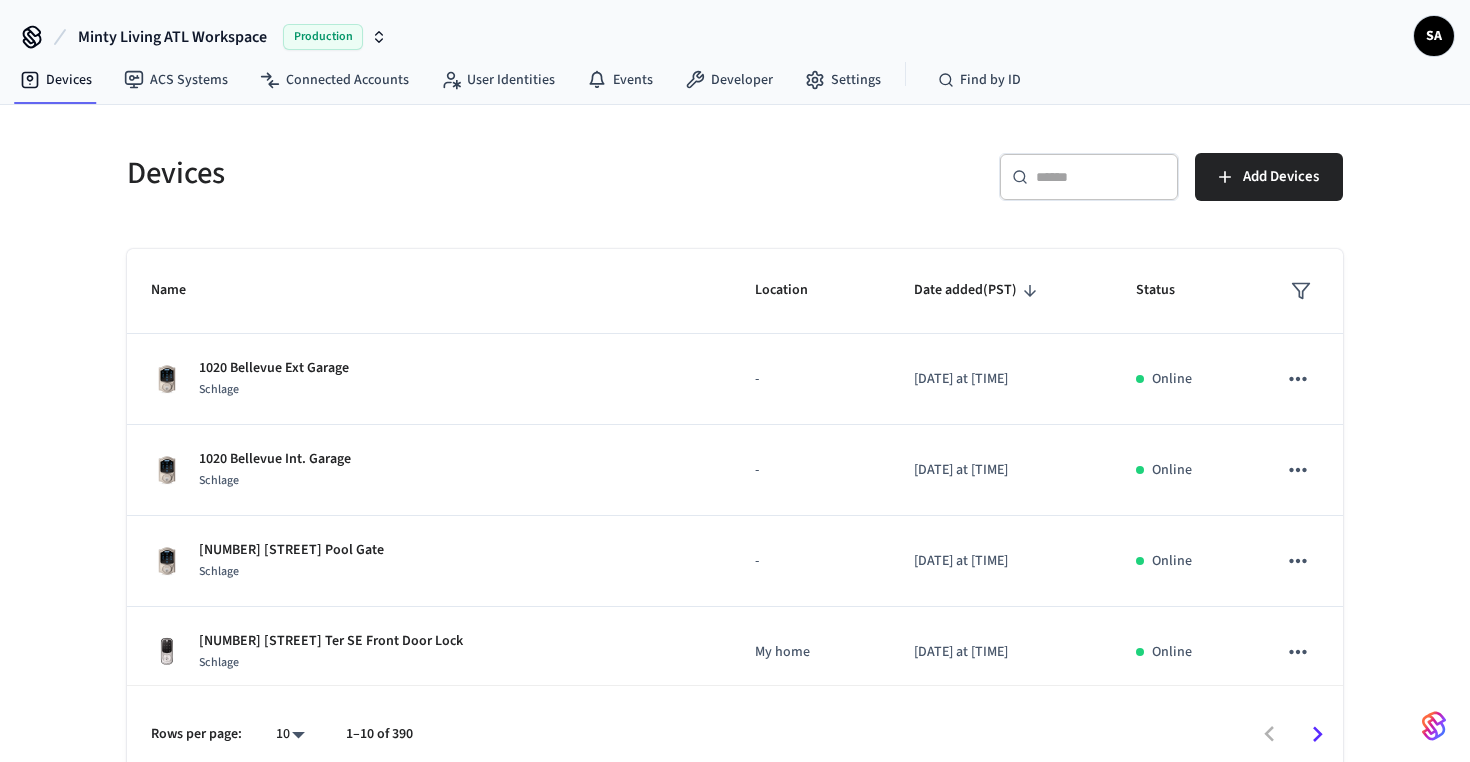 click on "​ ​" at bounding box center [1089, 185] 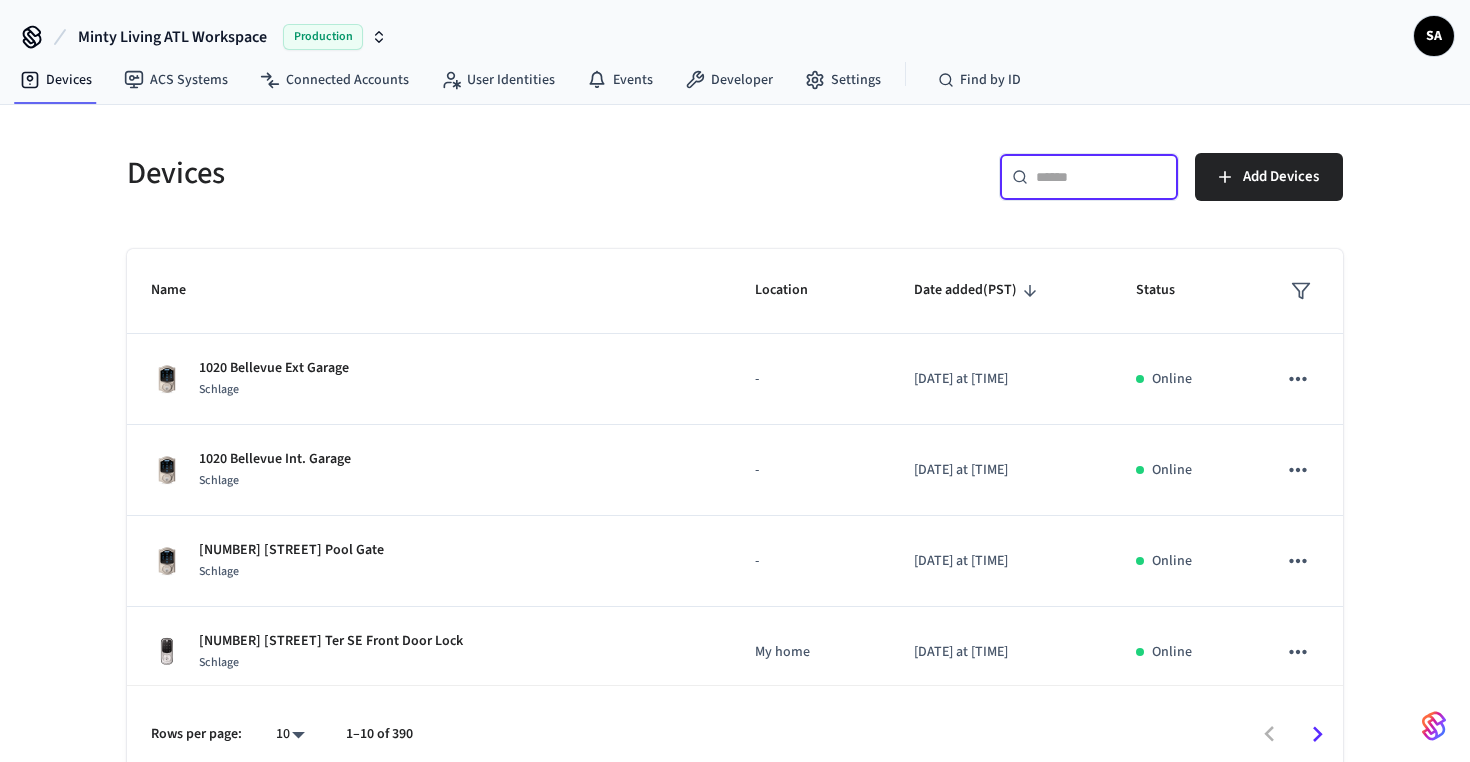 paste on "**********" 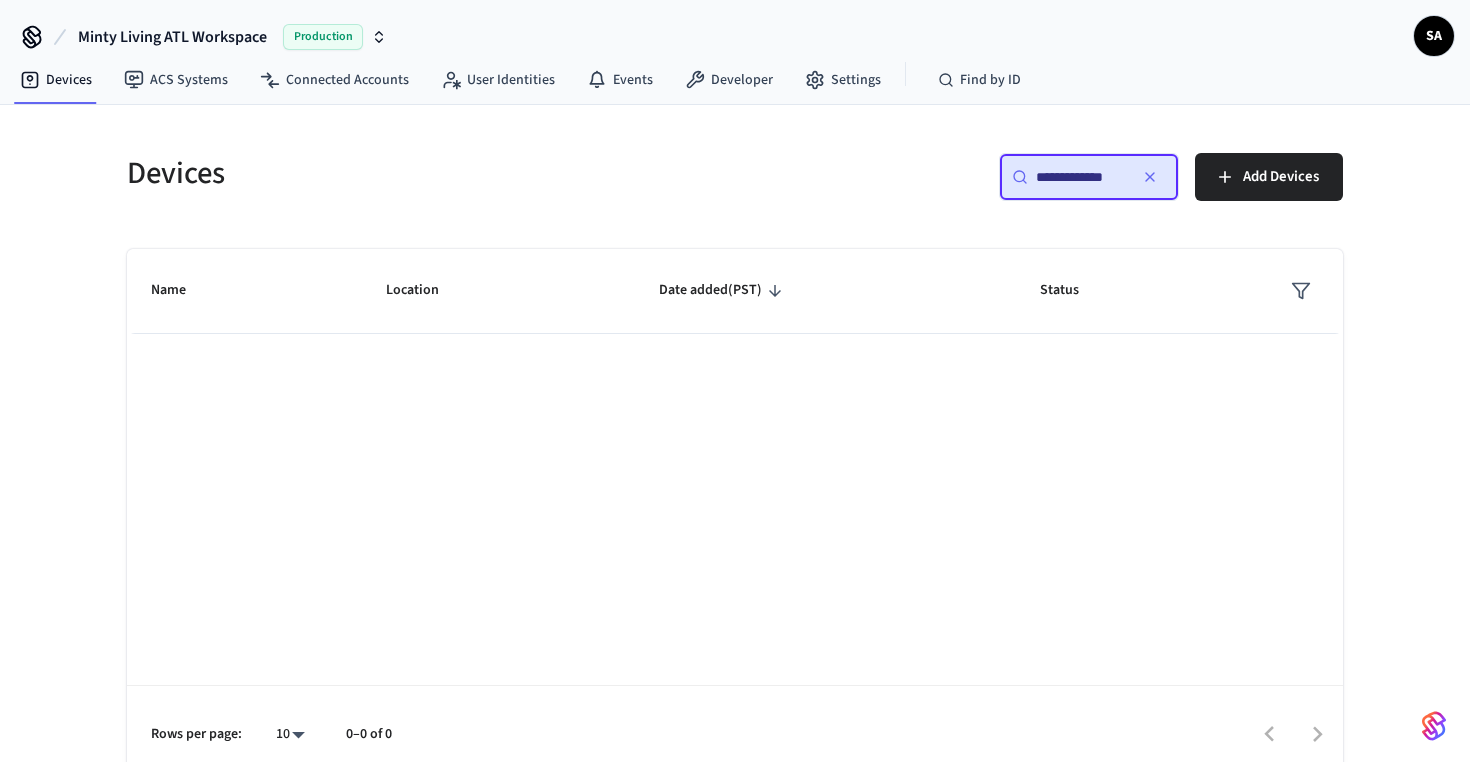 scroll, scrollTop: 0, scrollLeft: 0, axis: both 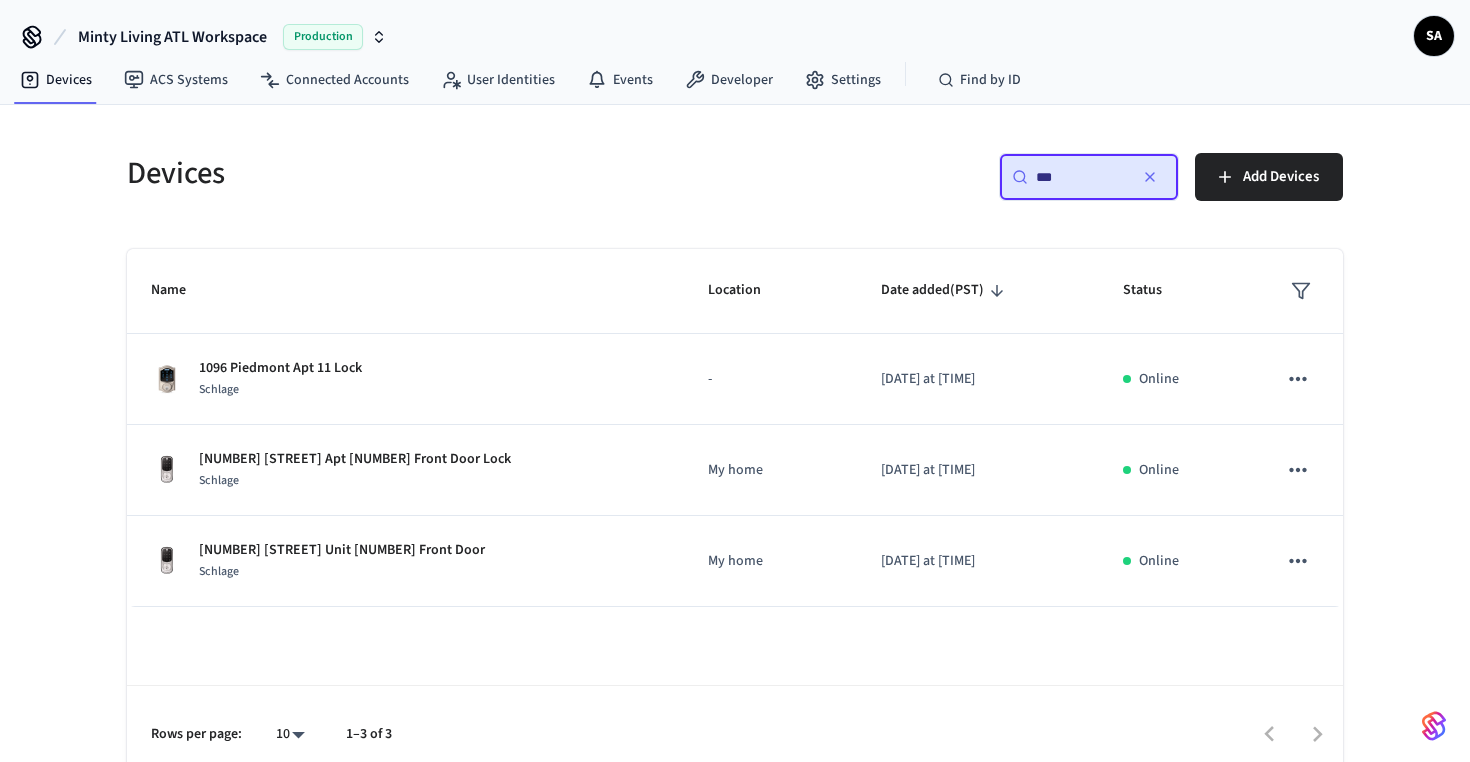 type on "*" 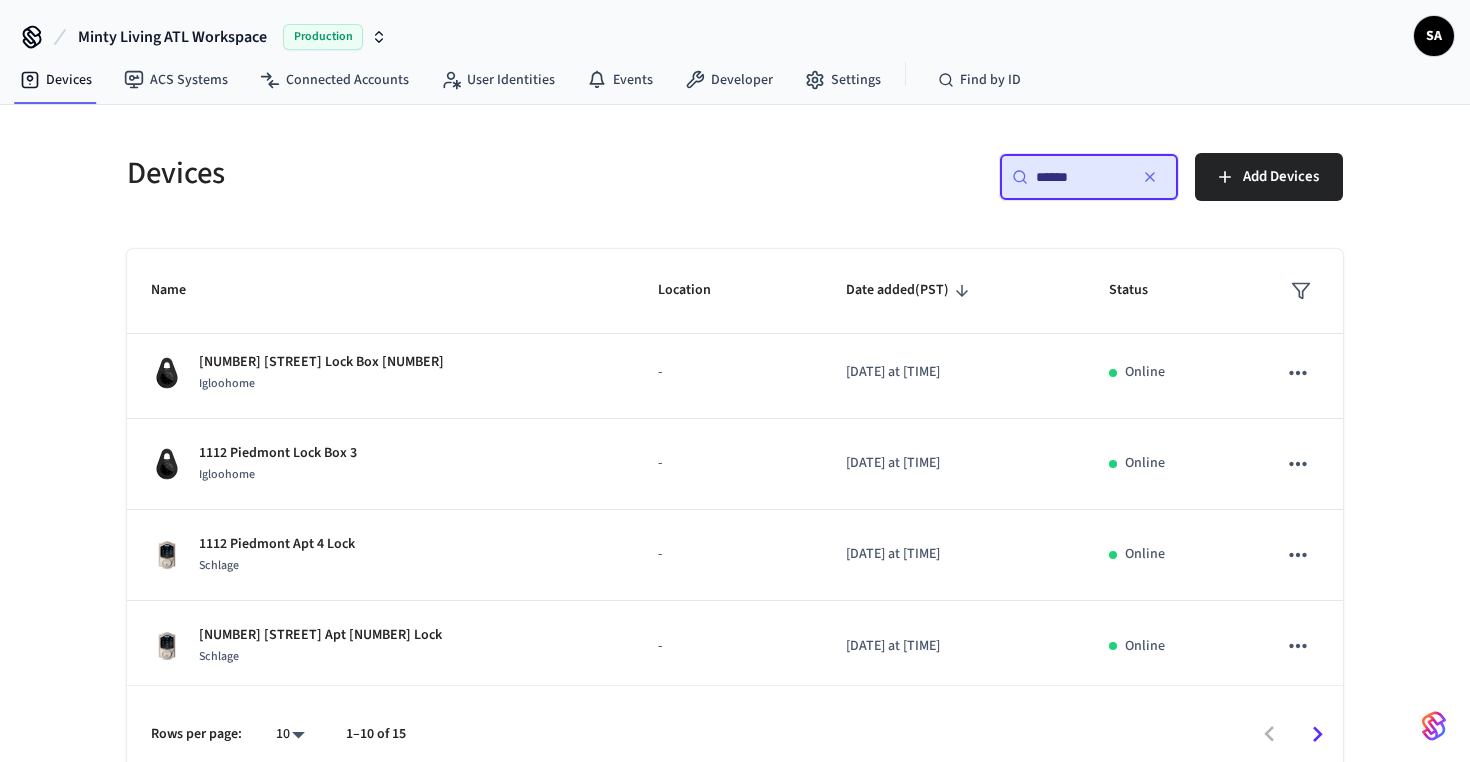 scroll, scrollTop: 559, scrollLeft: 0, axis: vertical 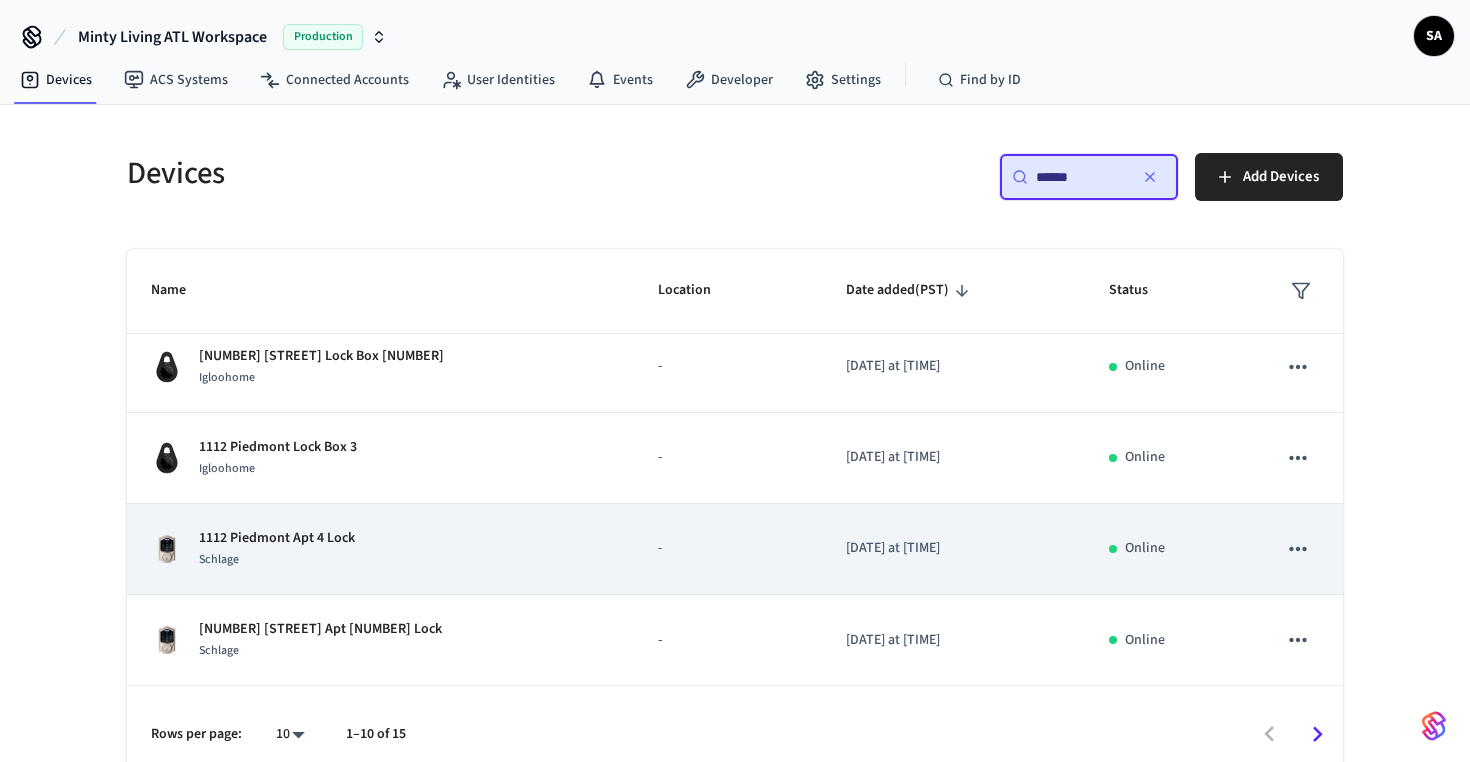 type on "******" 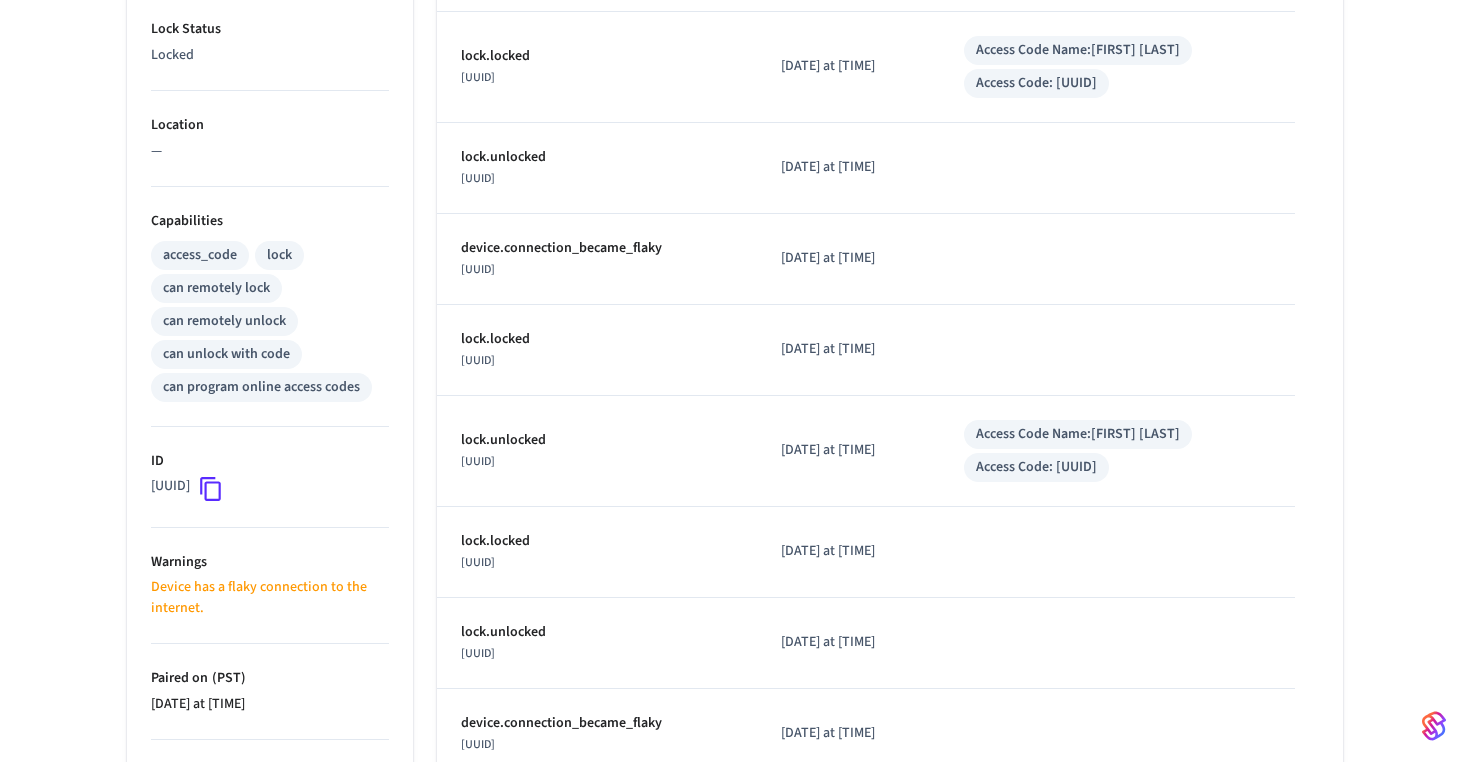 scroll, scrollTop: 646, scrollLeft: 0, axis: vertical 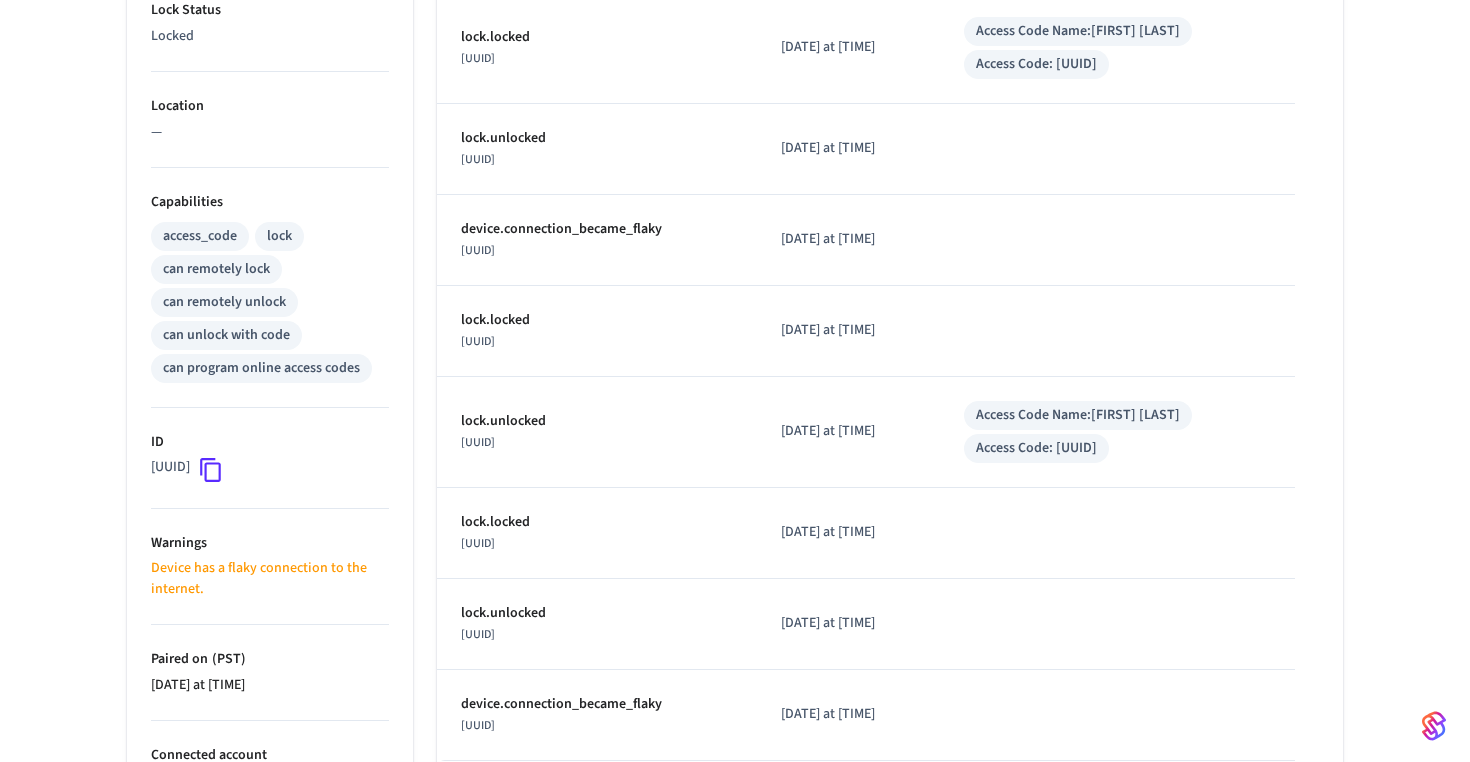 click 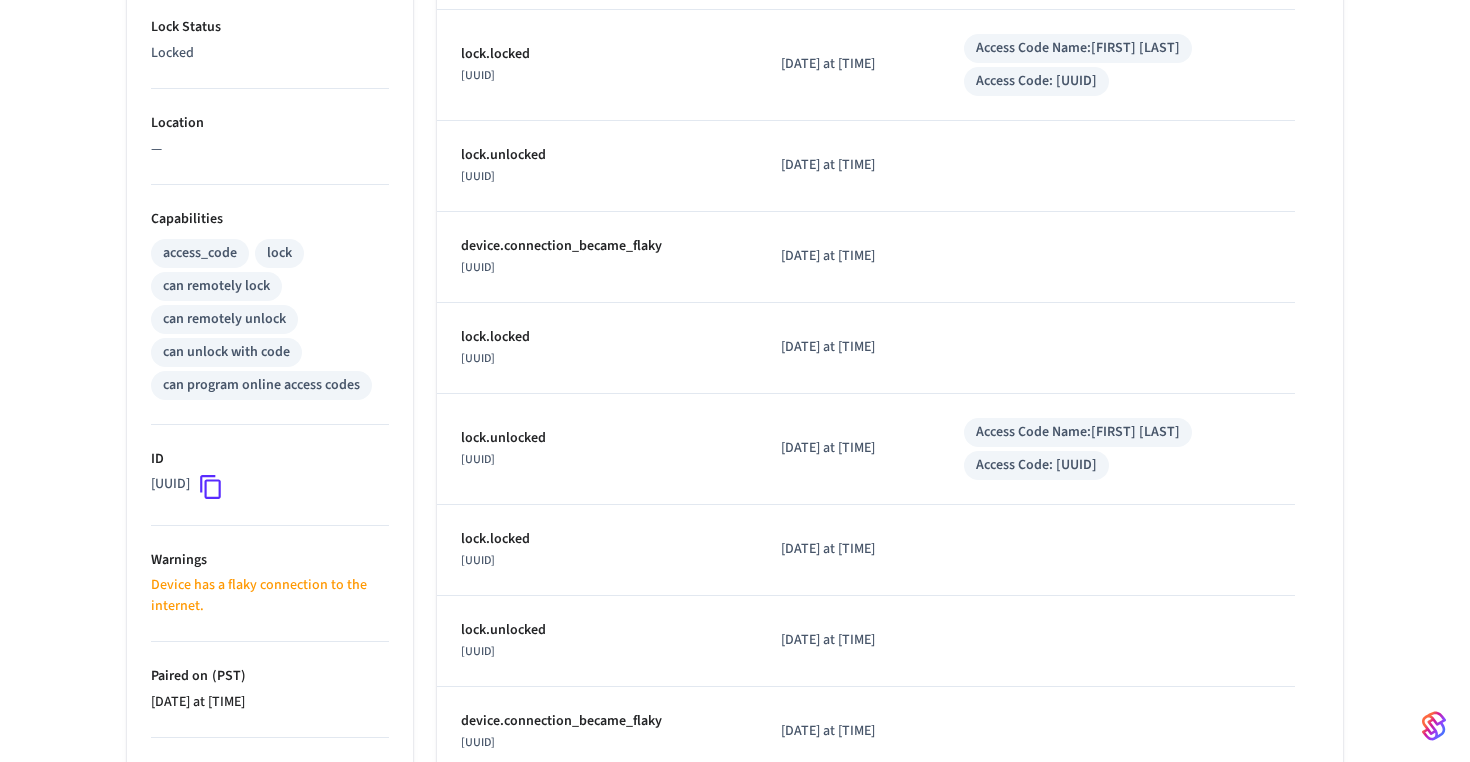 scroll, scrollTop: 632, scrollLeft: 0, axis: vertical 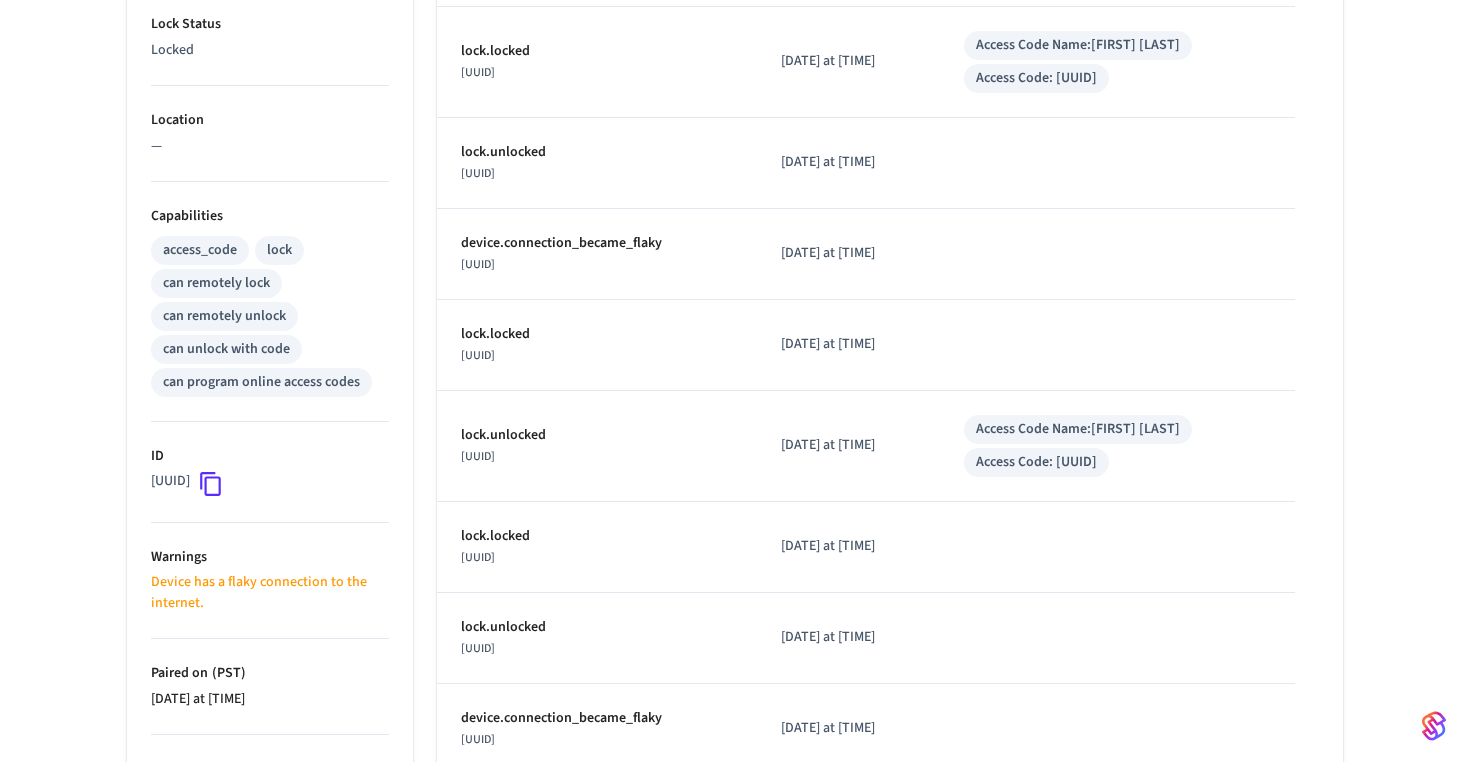 click on "Device has a flaky connection to the internet." at bounding box center (270, 593) 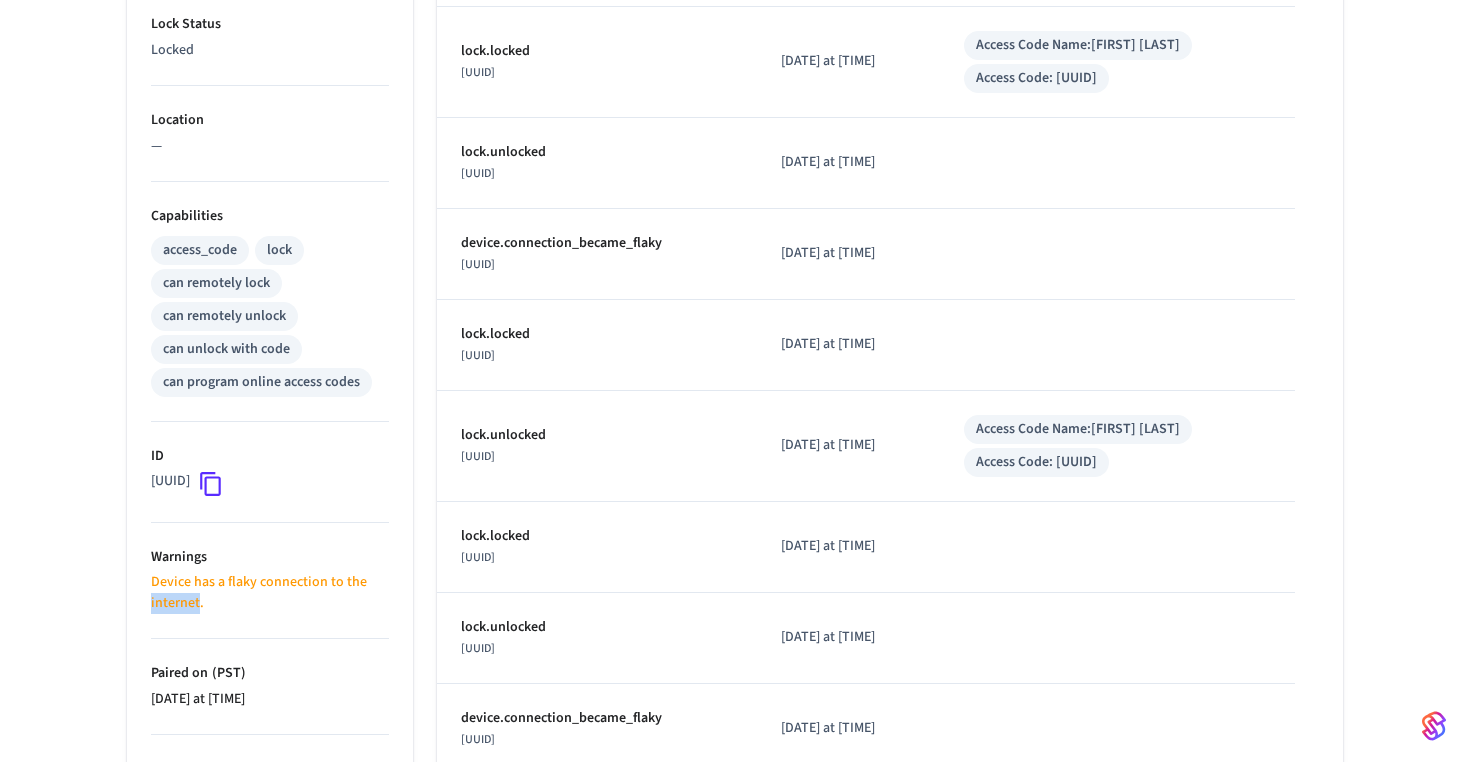 click on "Device has a flaky connection to the internet." at bounding box center (270, 593) 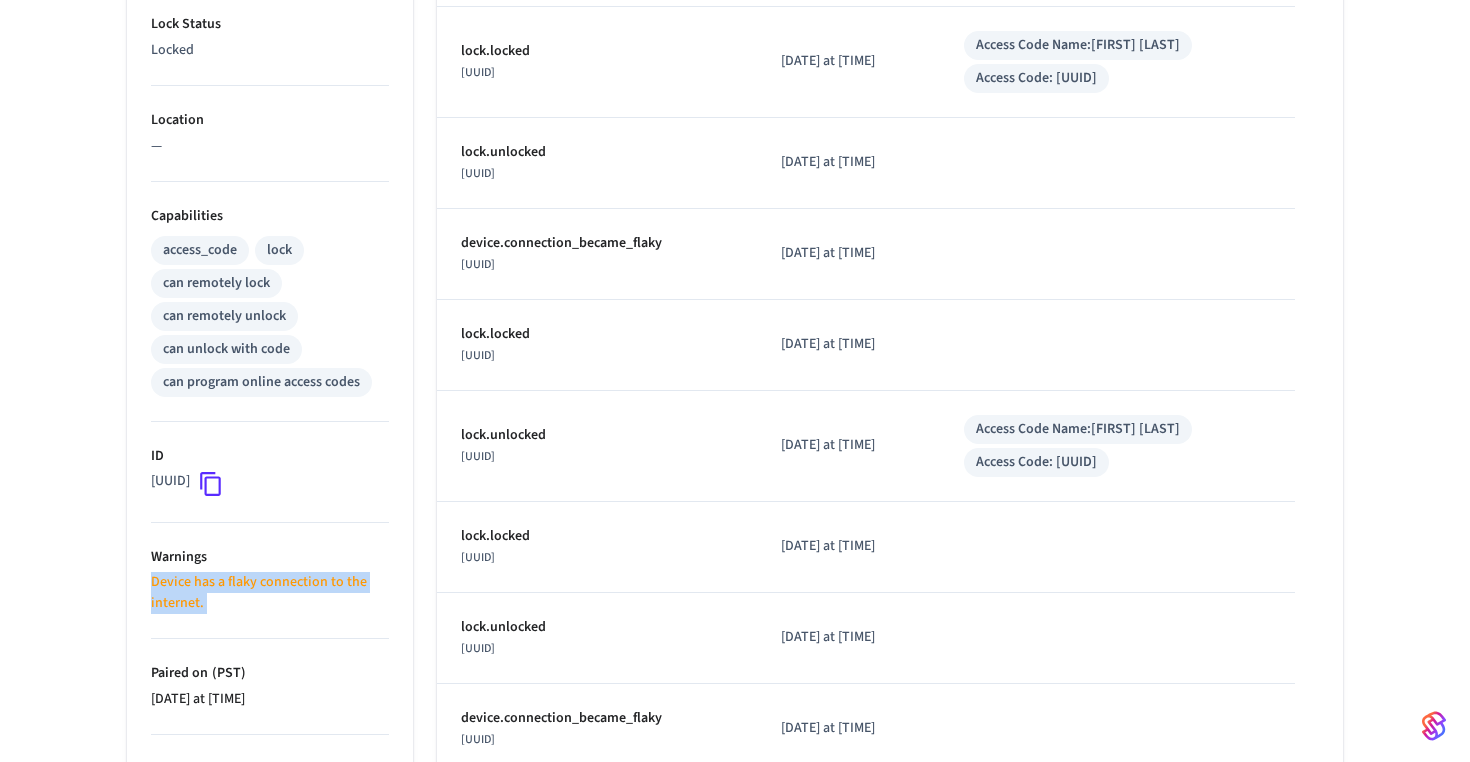 click on "Device has a flaky connection to the internet." at bounding box center (270, 593) 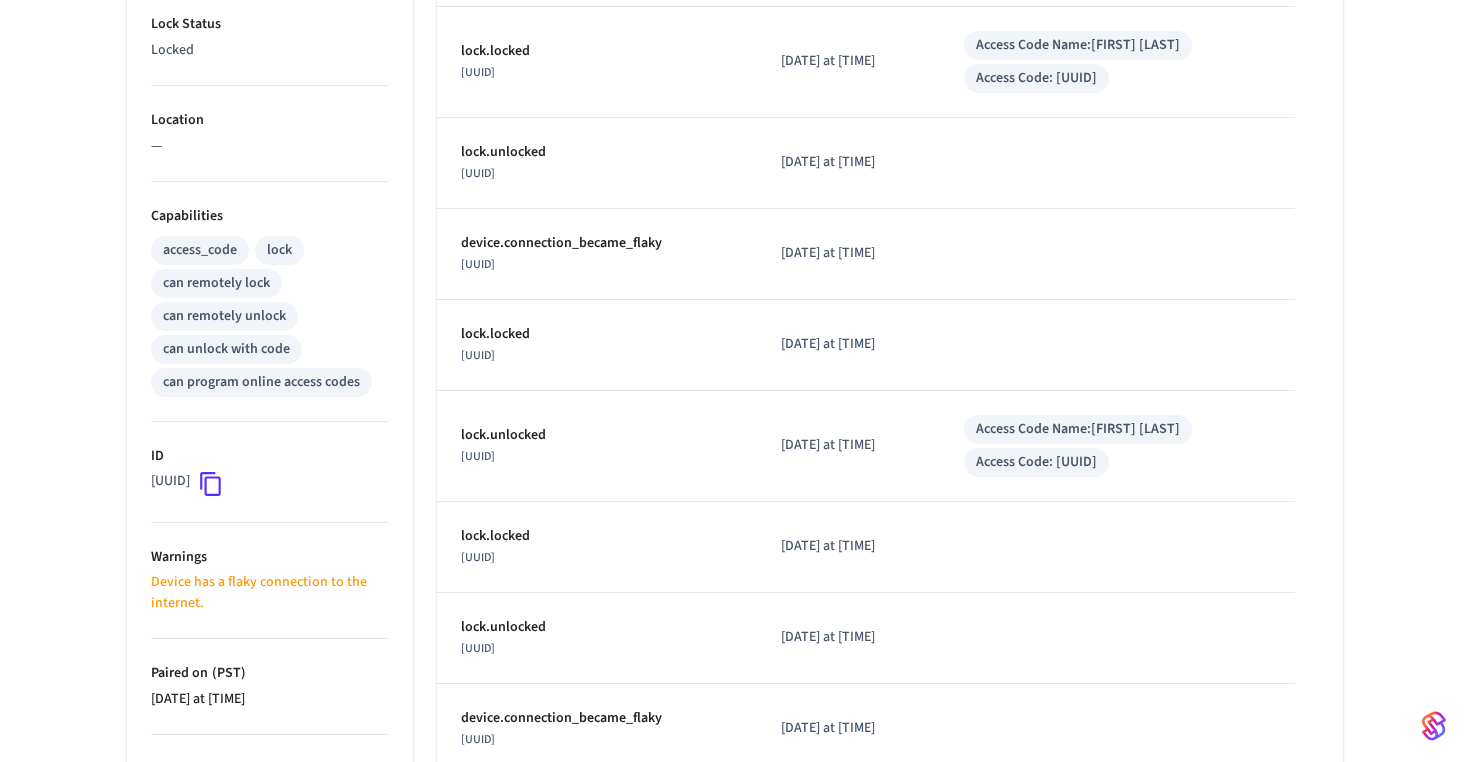 click on "lock.locked 00f6fd3e-5fbb-404d-804f-b2efc6a7790c" at bounding box center [597, 345] 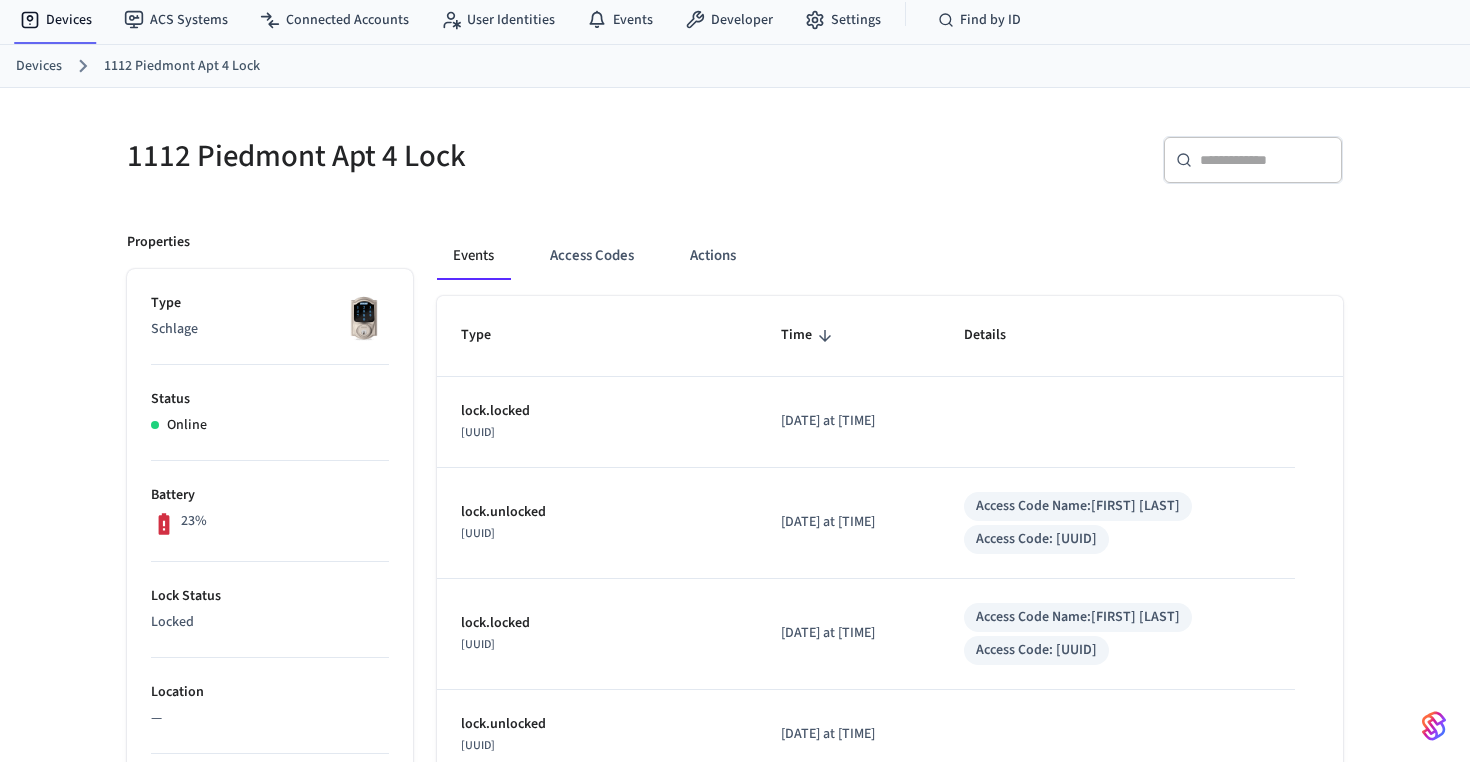 scroll, scrollTop: 57, scrollLeft: 0, axis: vertical 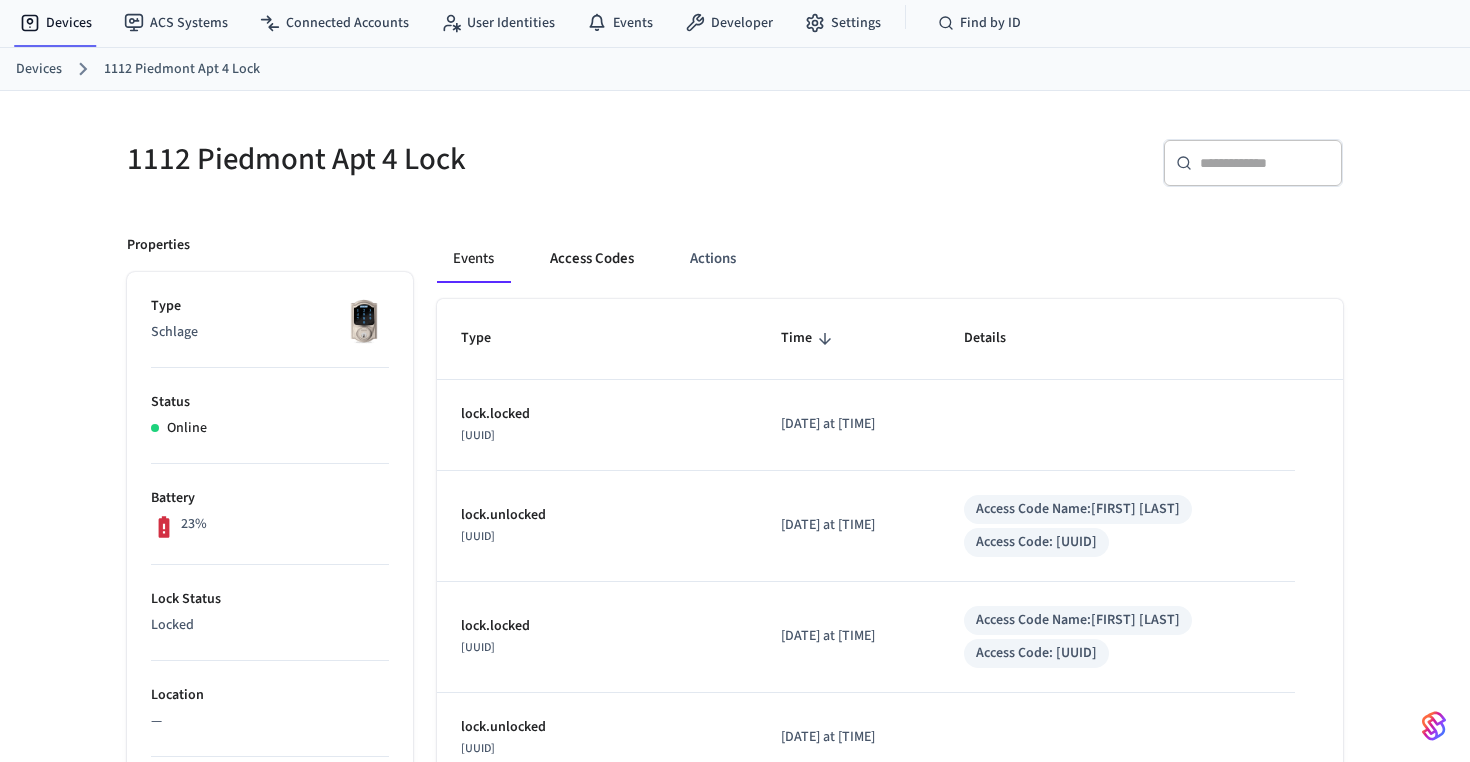 click on "Access Codes" at bounding box center [592, 259] 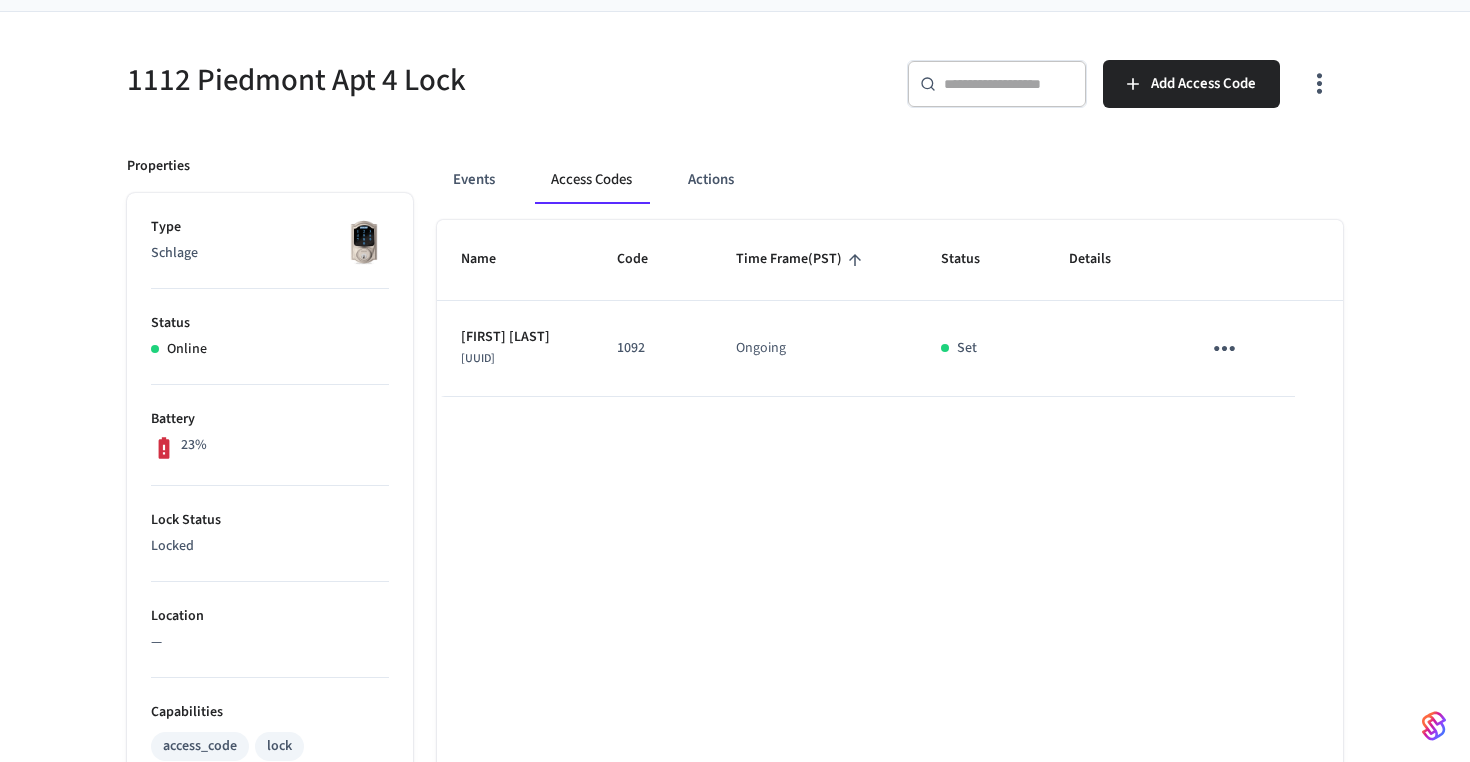 scroll, scrollTop: 138, scrollLeft: 0, axis: vertical 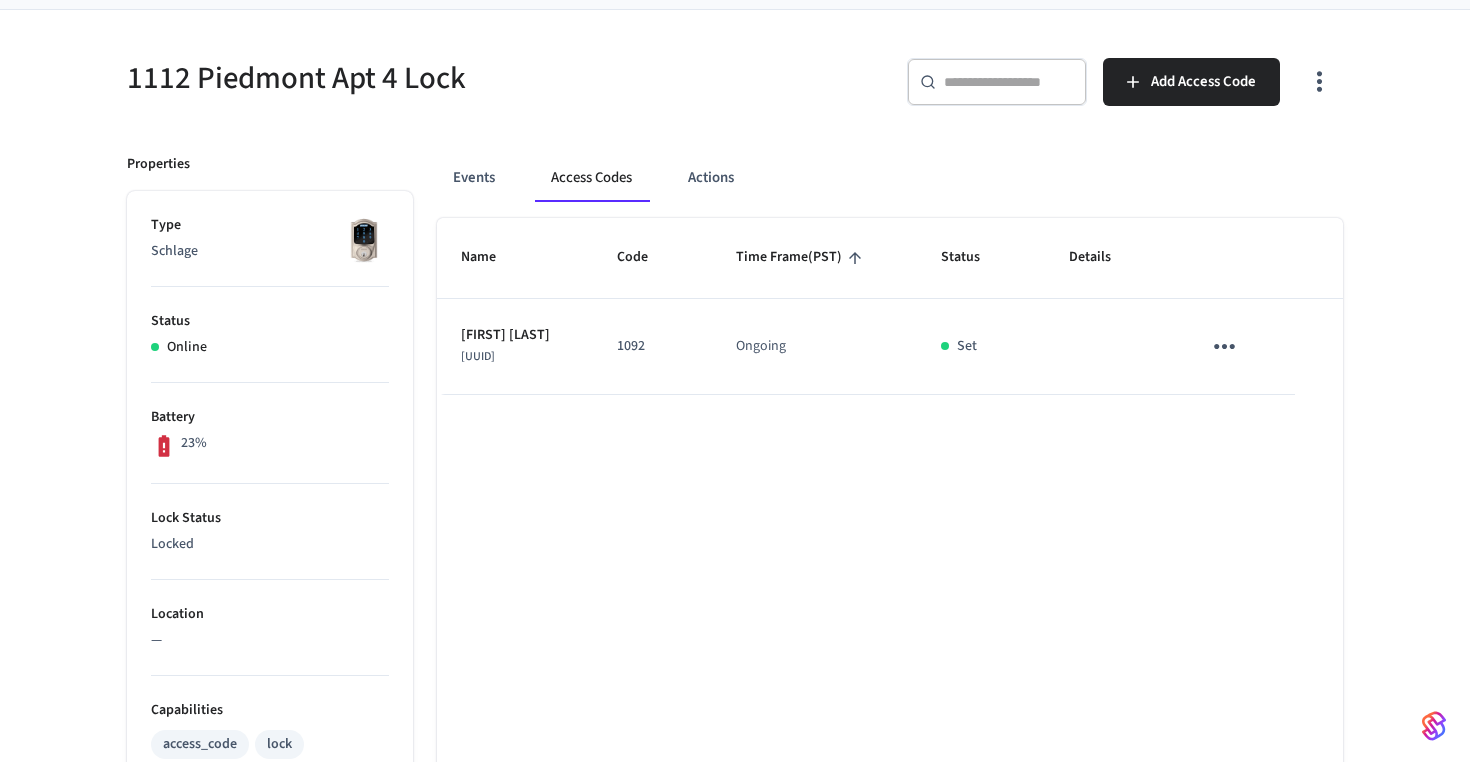 type 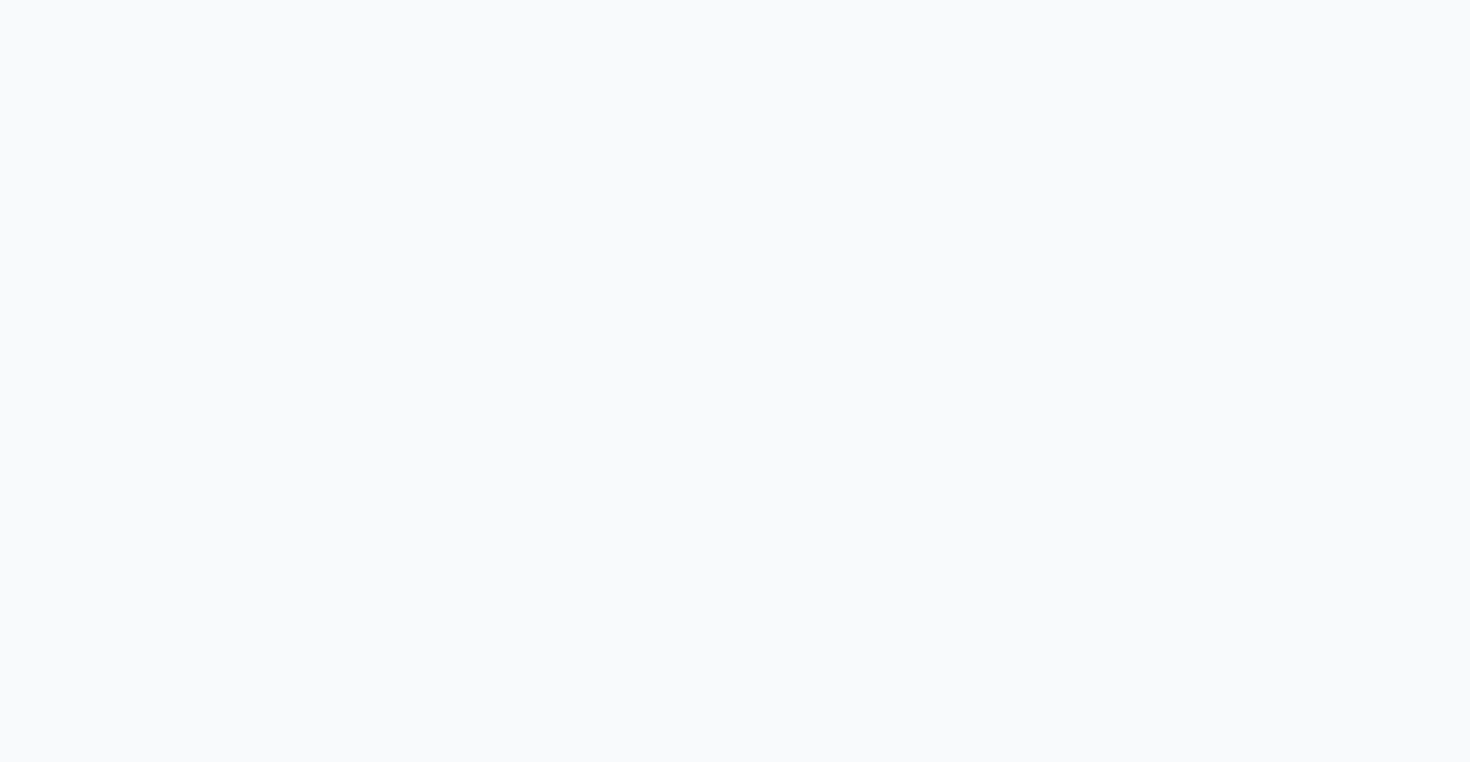 scroll, scrollTop: 0, scrollLeft: 0, axis: both 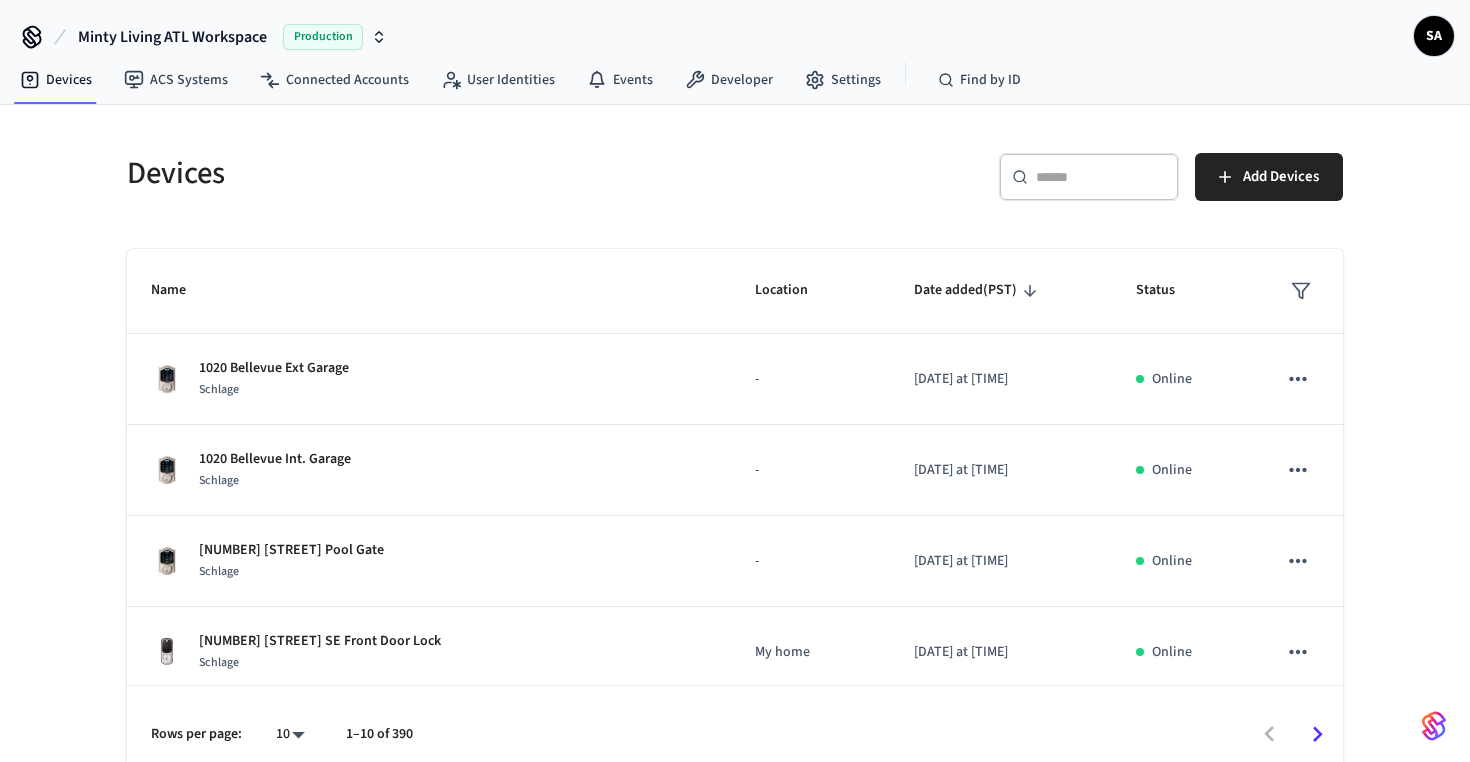 click on "​ ​" at bounding box center [1089, 177] 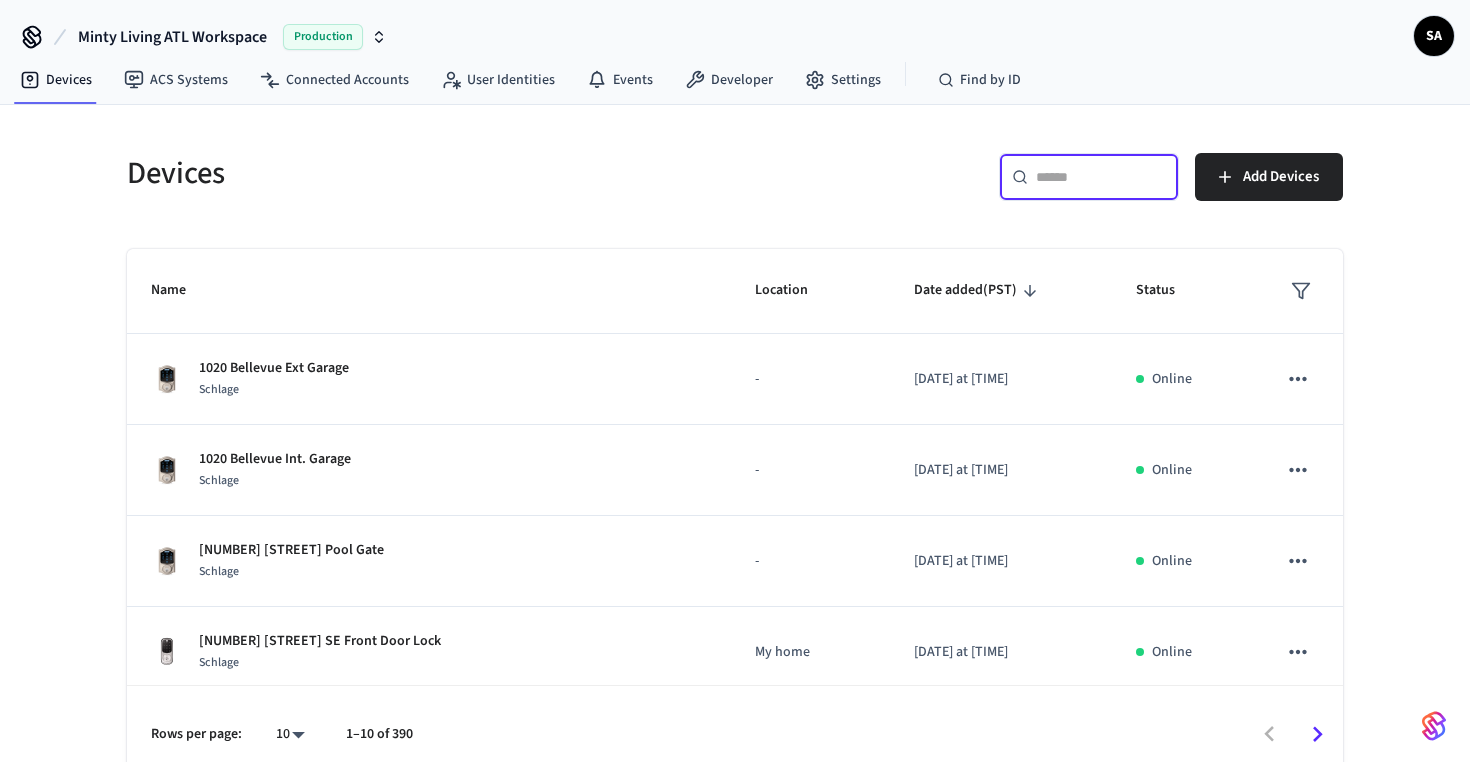 paste on "**********" 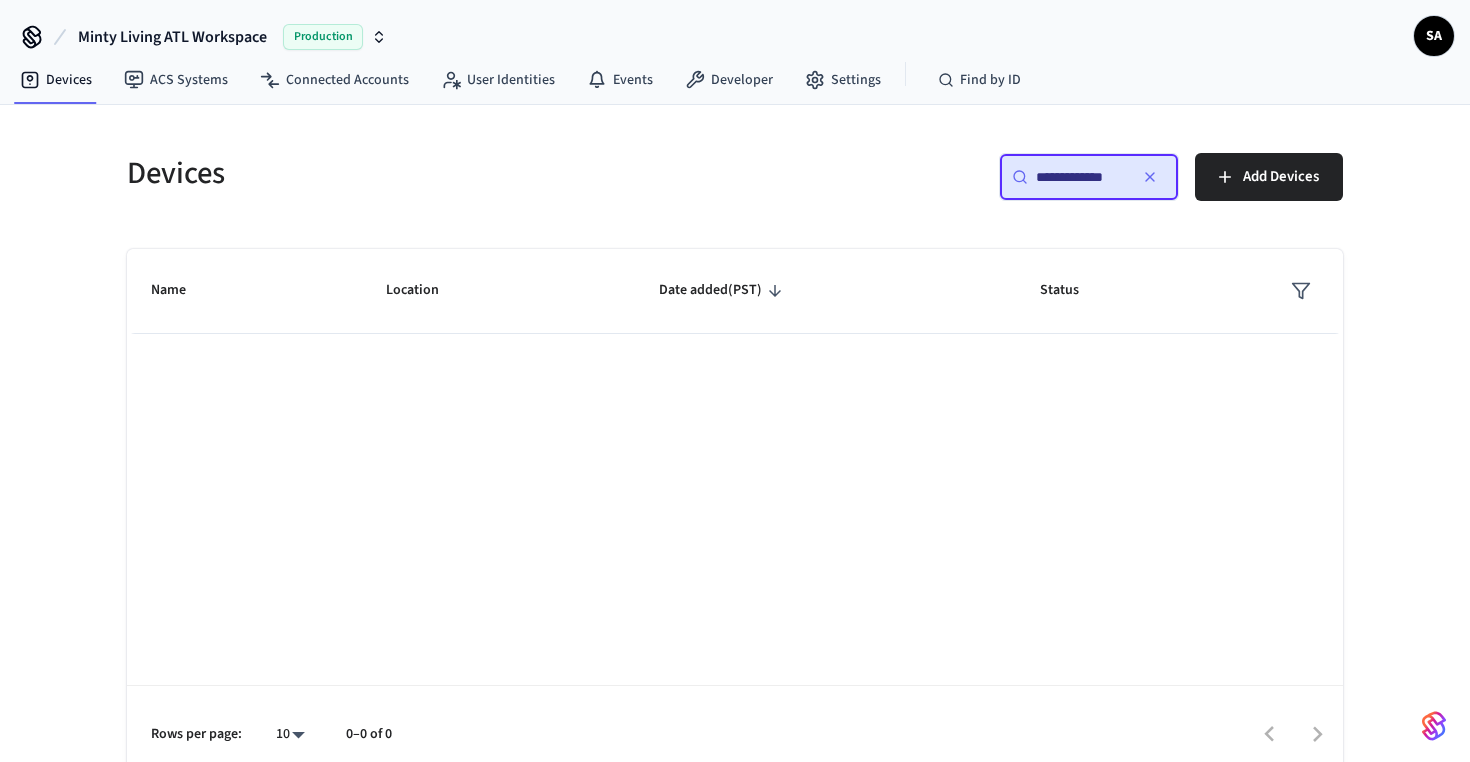 scroll, scrollTop: 0, scrollLeft: 0, axis: both 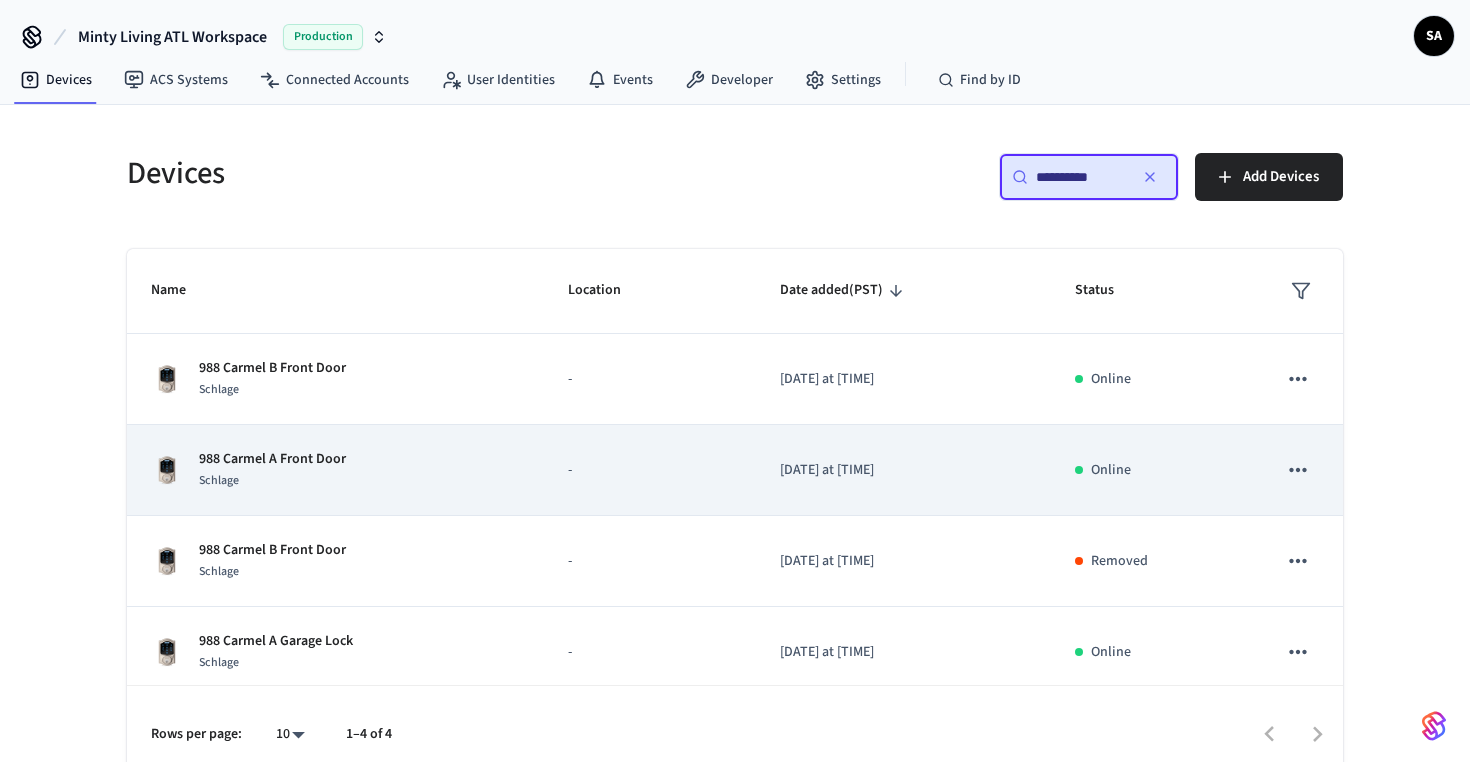 type on "**********" 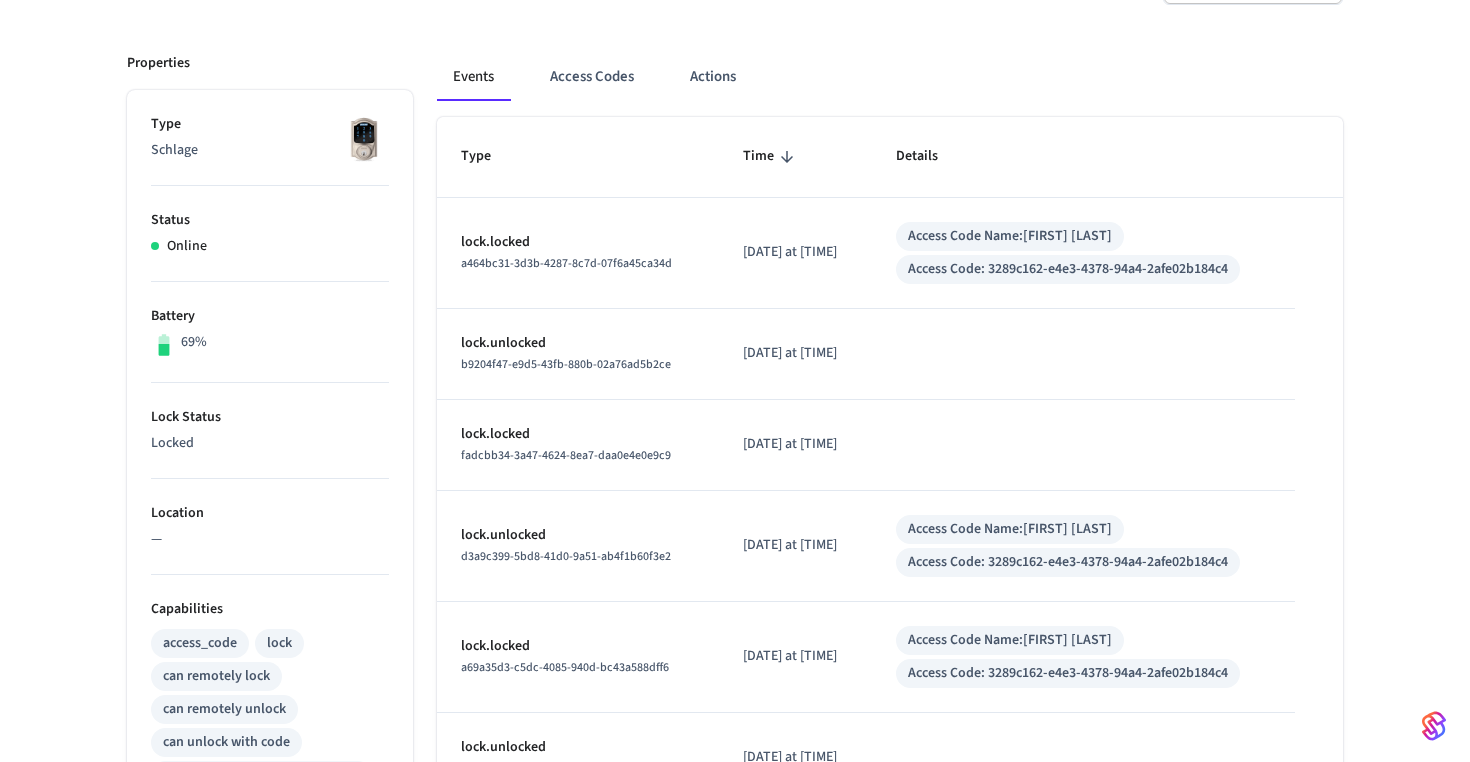 scroll, scrollTop: 0, scrollLeft: 0, axis: both 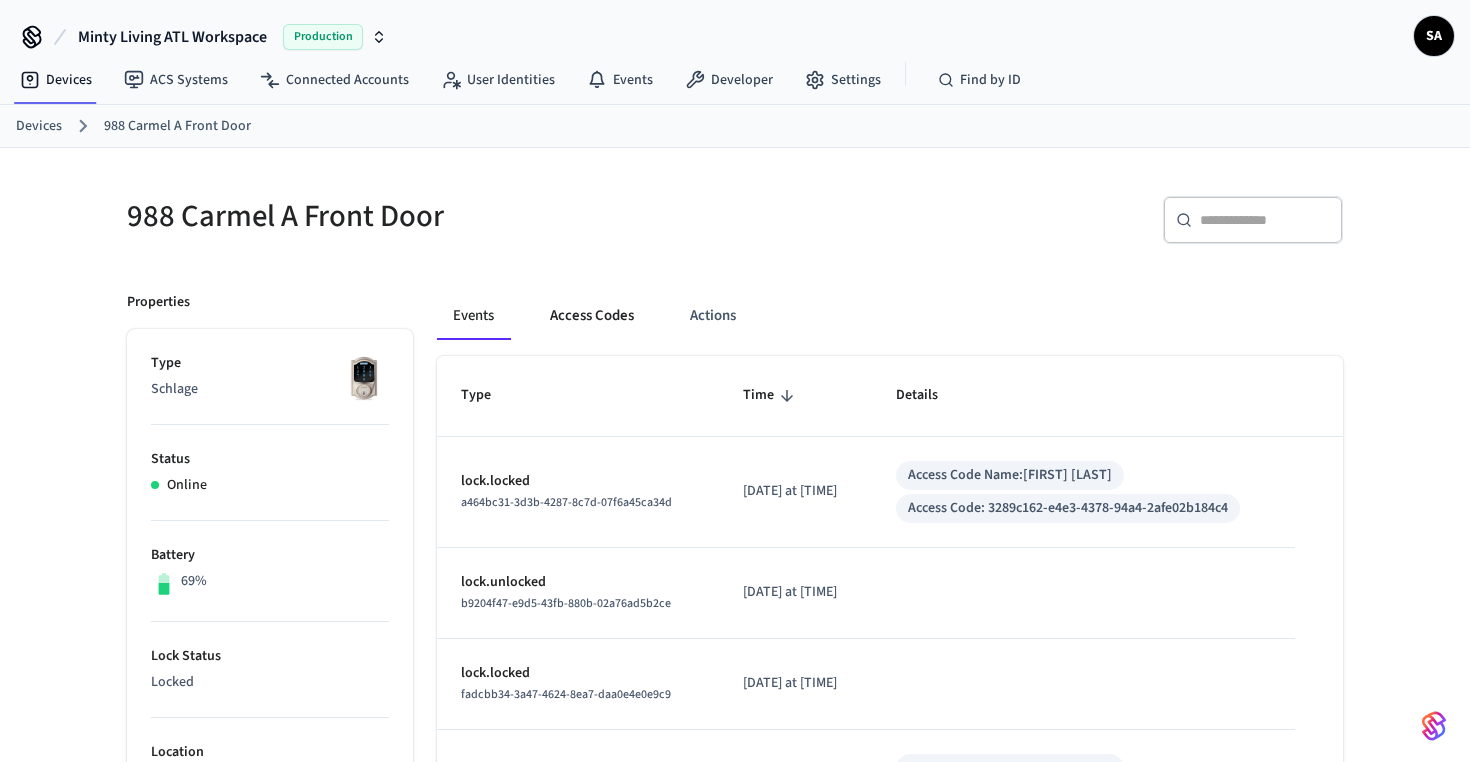 click on "Access Codes" at bounding box center (592, 316) 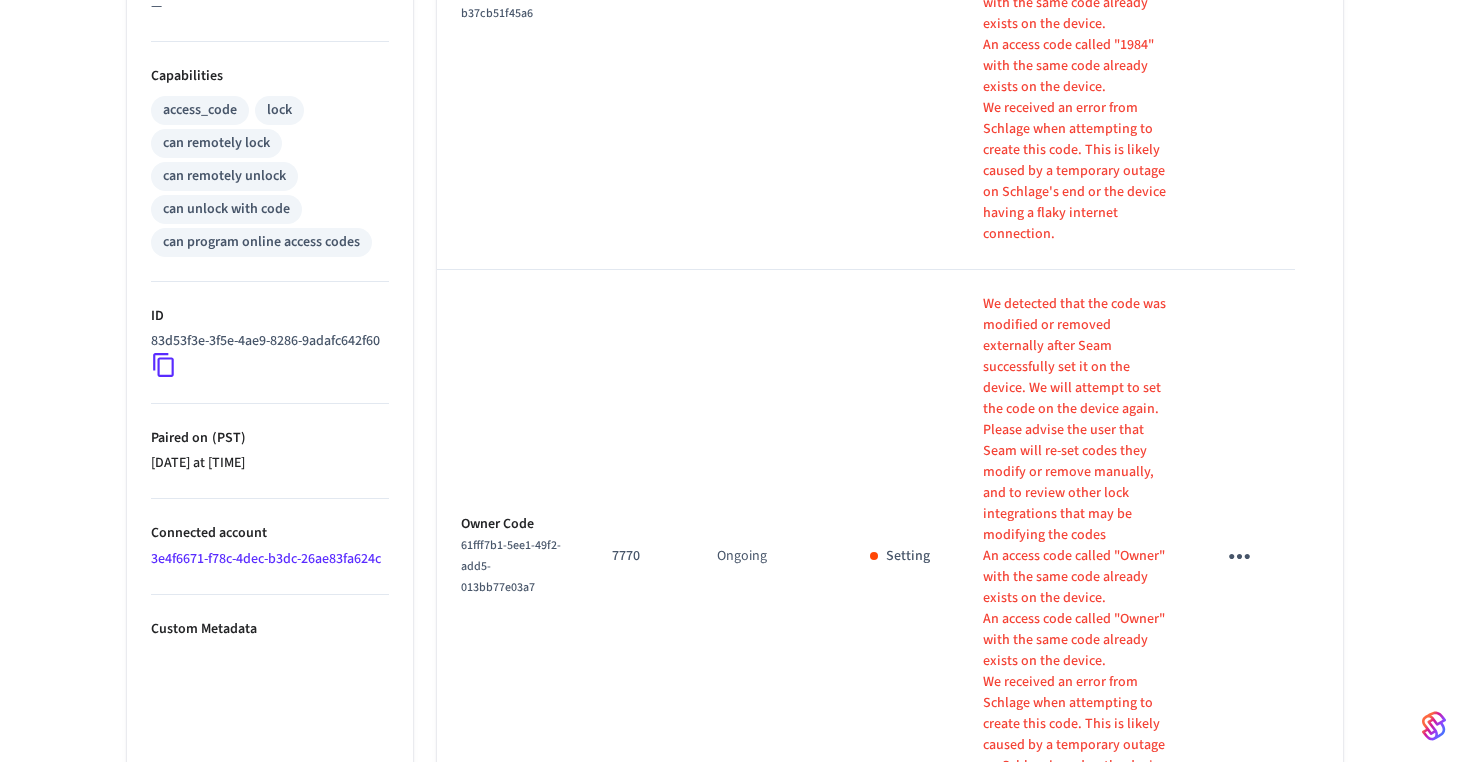 scroll, scrollTop: 1122, scrollLeft: 0, axis: vertical 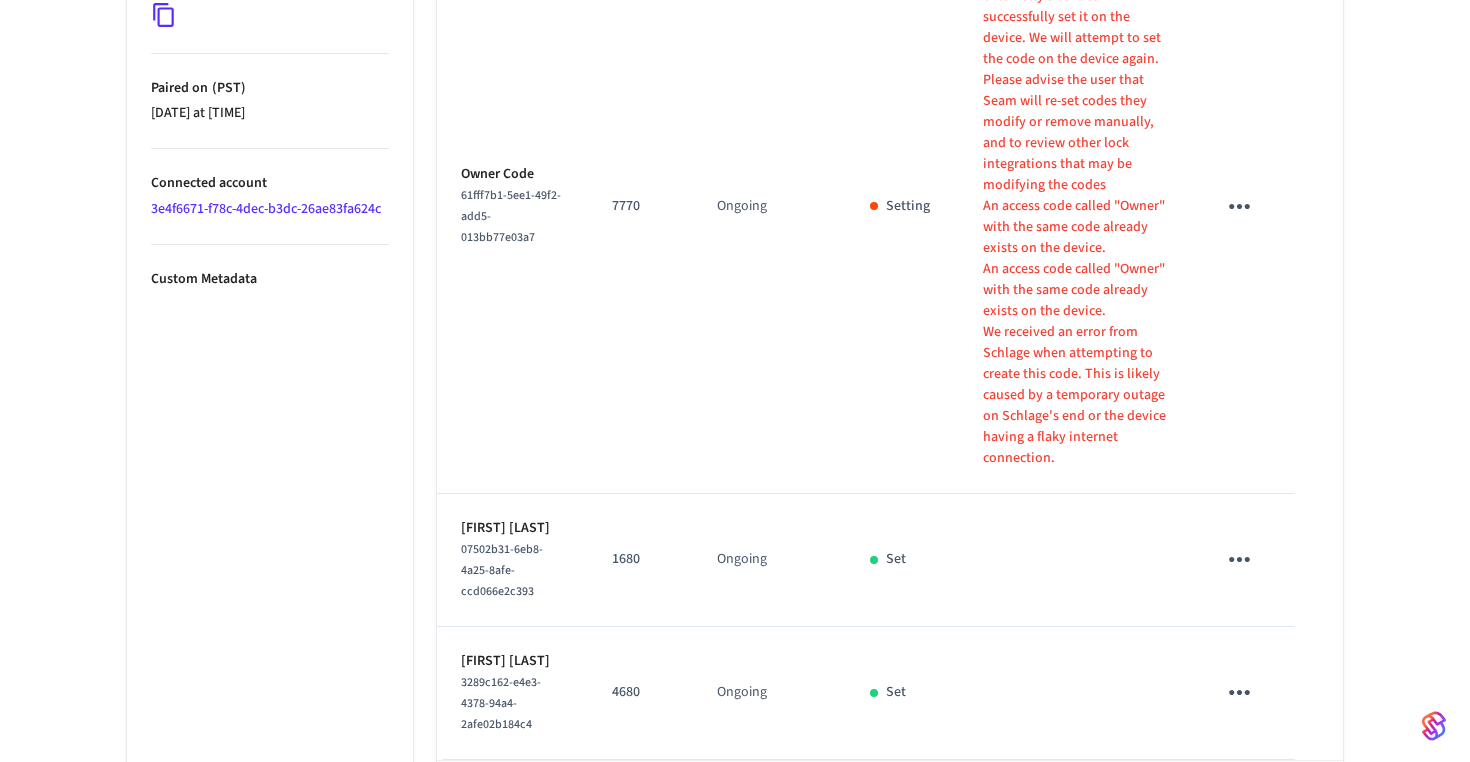 click at bounding box center [1031, 808] 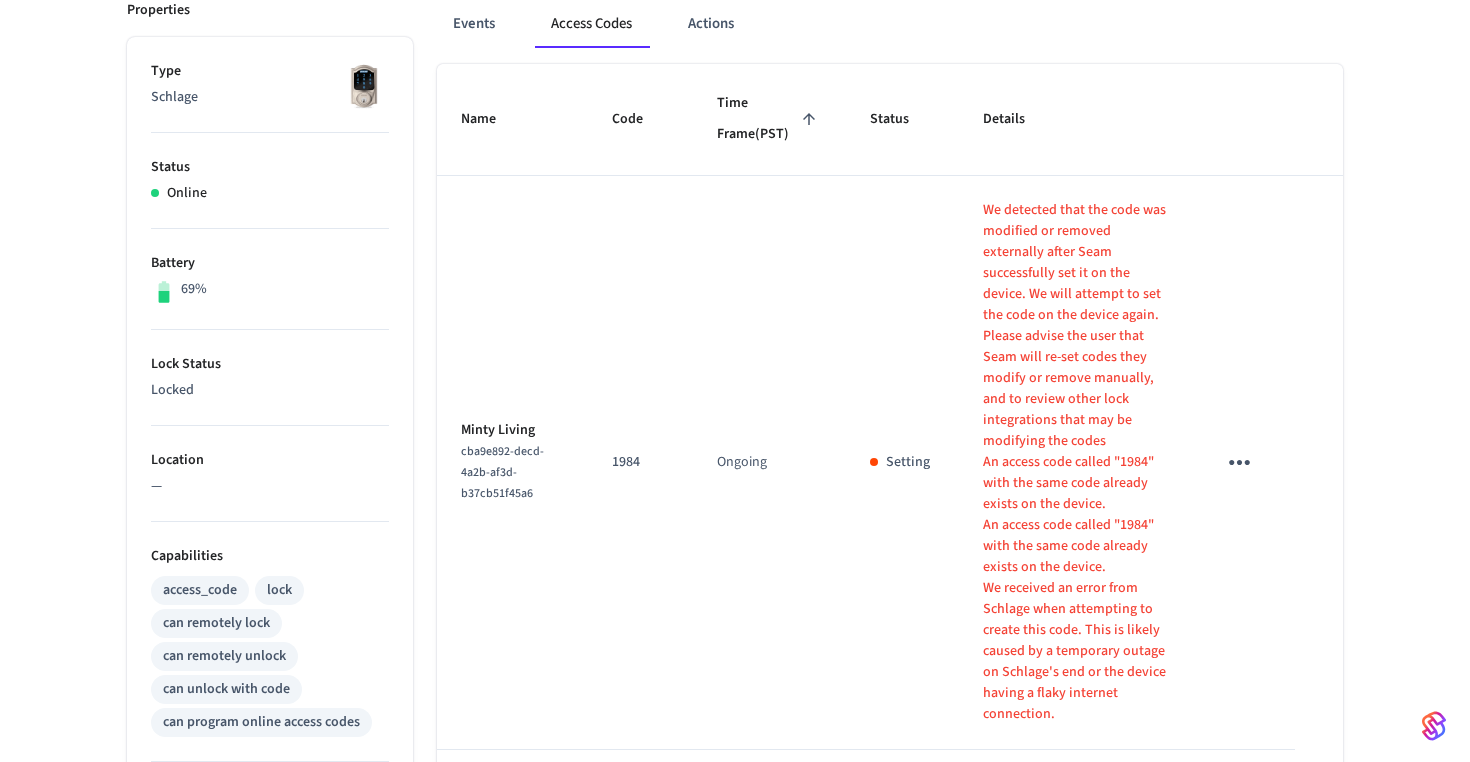 scroll, scrollTop: 0, scrollLeft: 0, axis: both 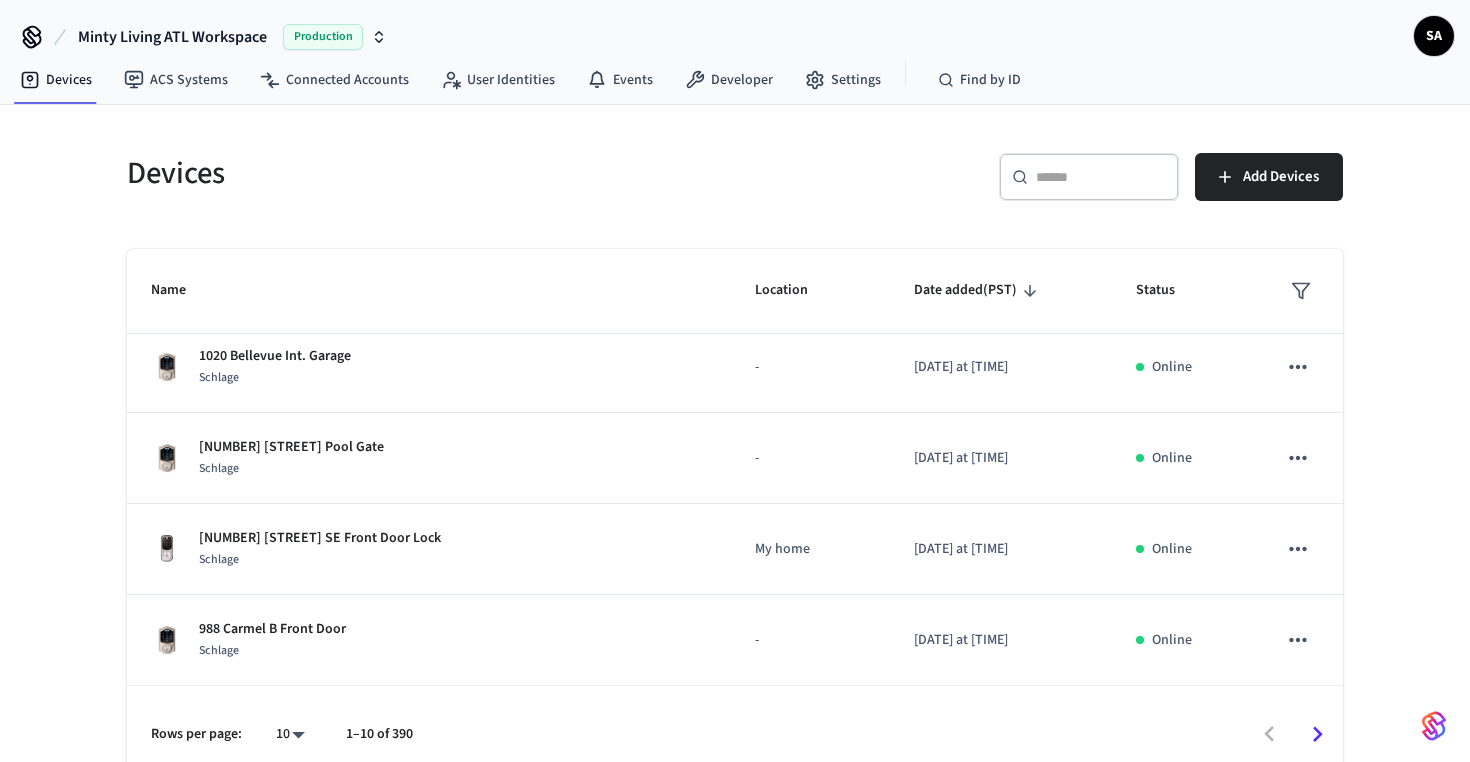 click on "​ ​" at bounding box center [1089, 177] 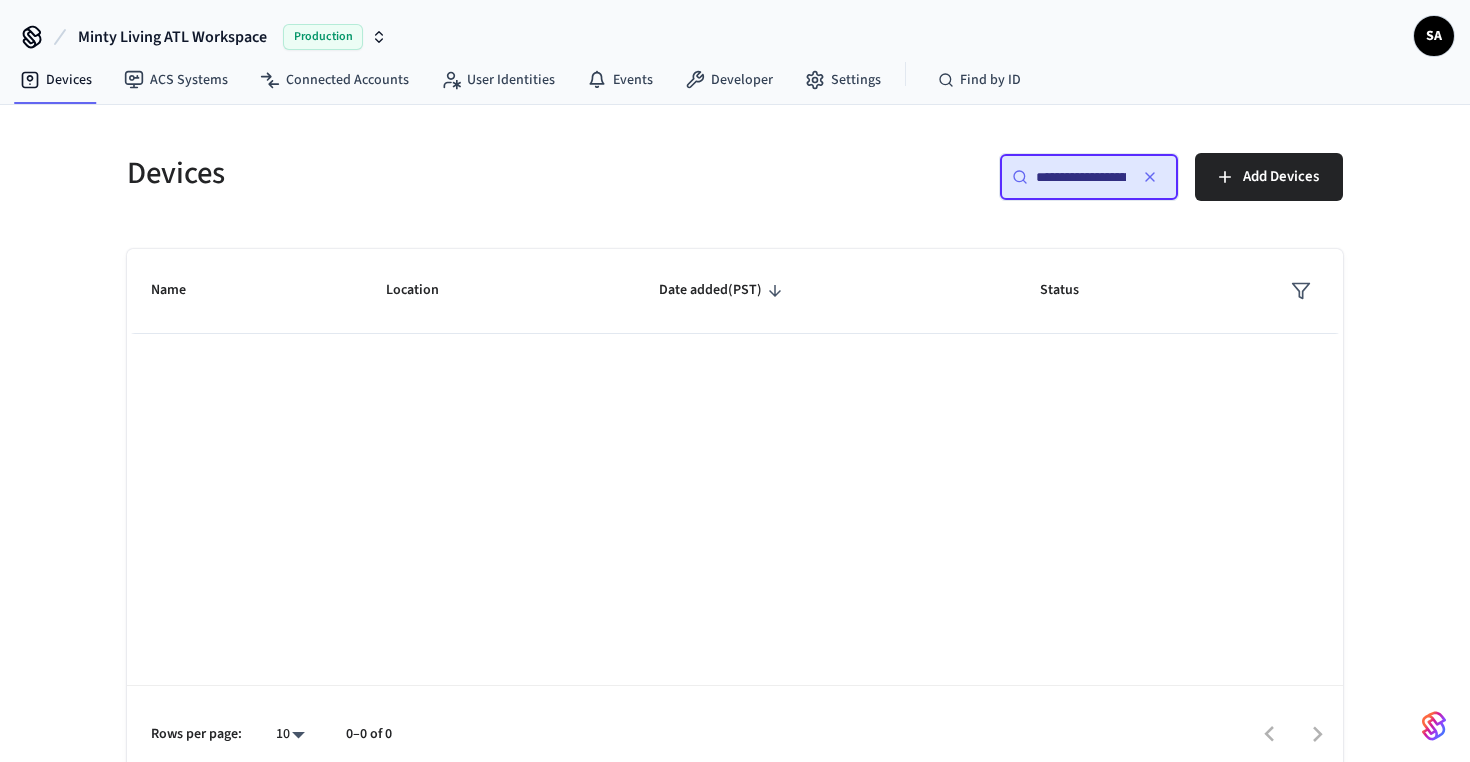scroll, scrollTop: 0, scrollLeft: 62, axis: horizontal 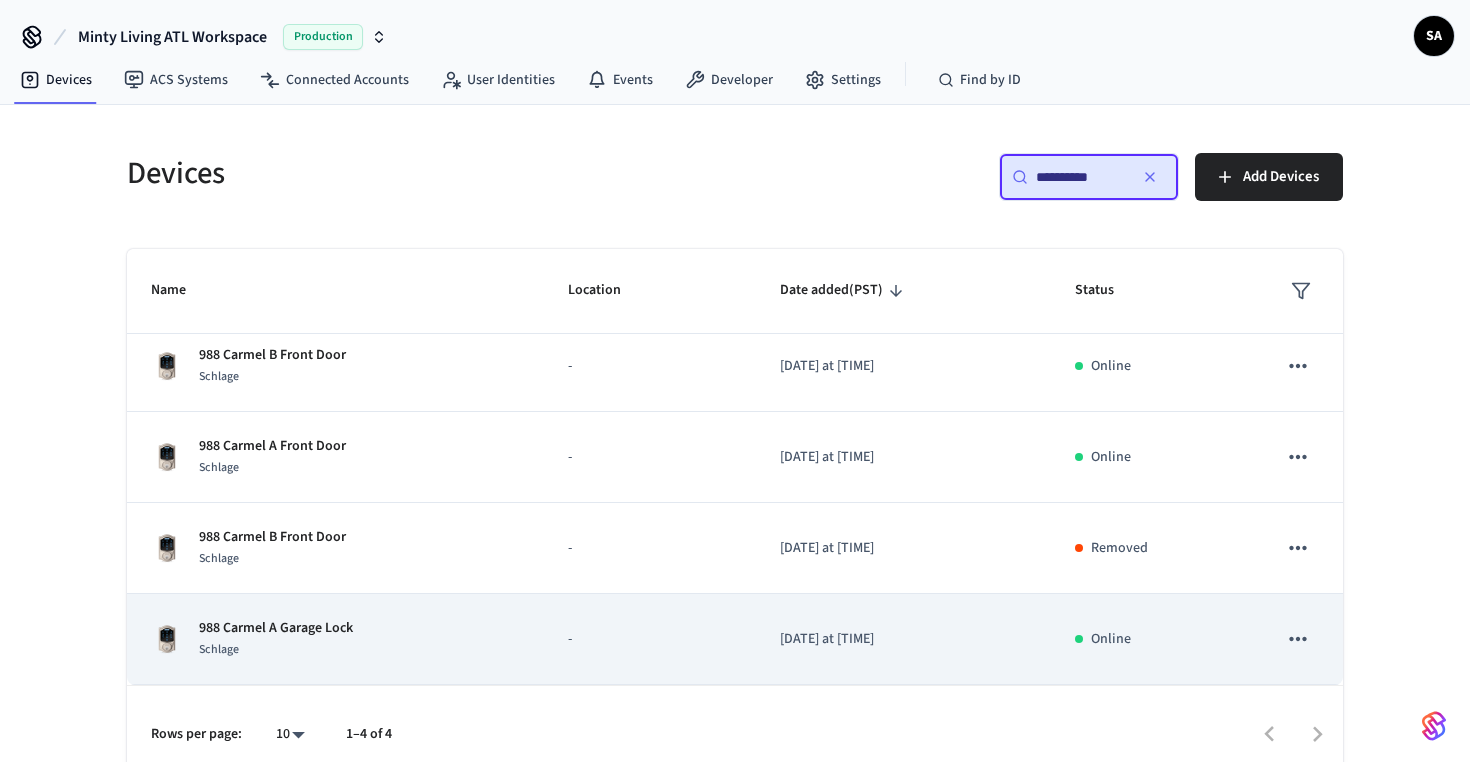 type on "**********" 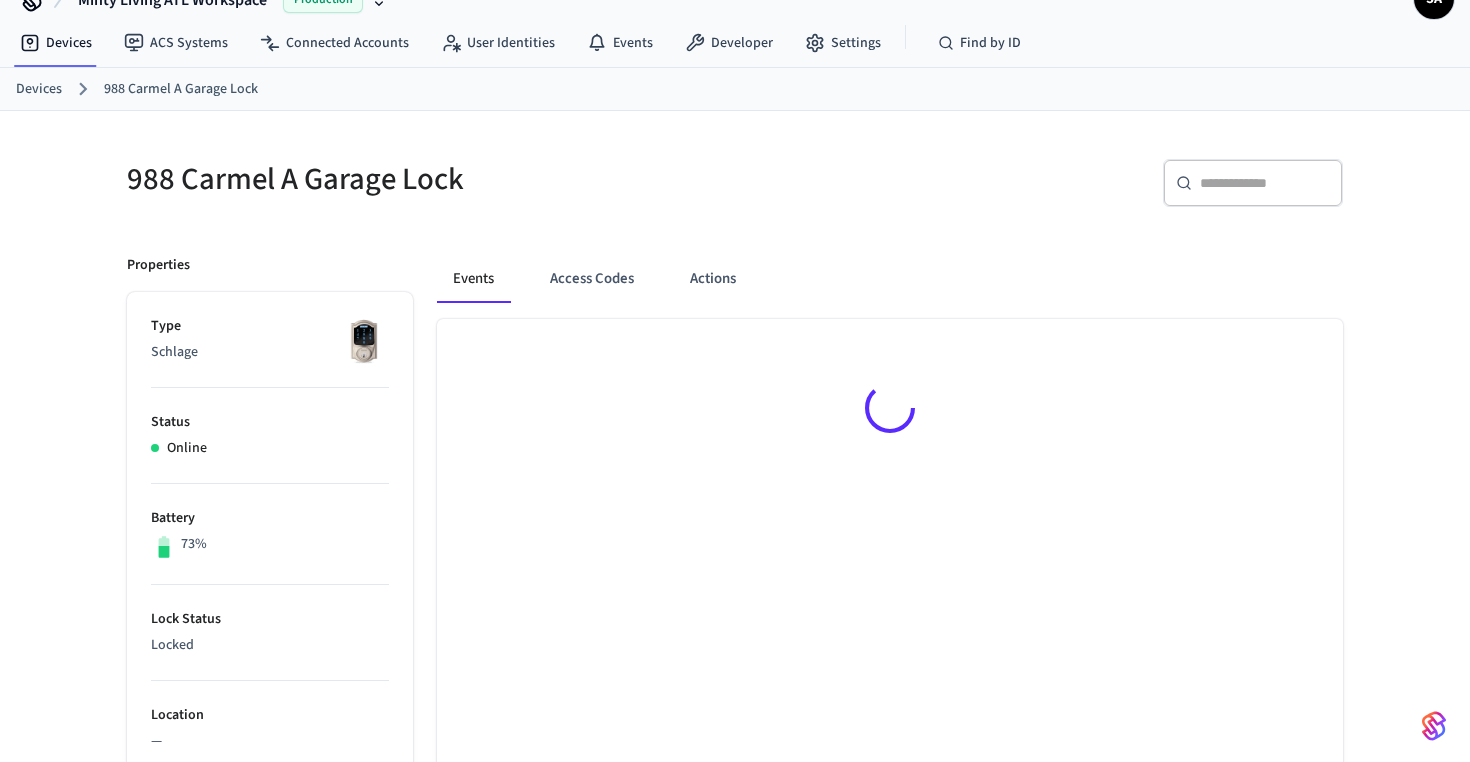 scroll, scrollTop: 54, scrollLeft: 0, axis: vertical 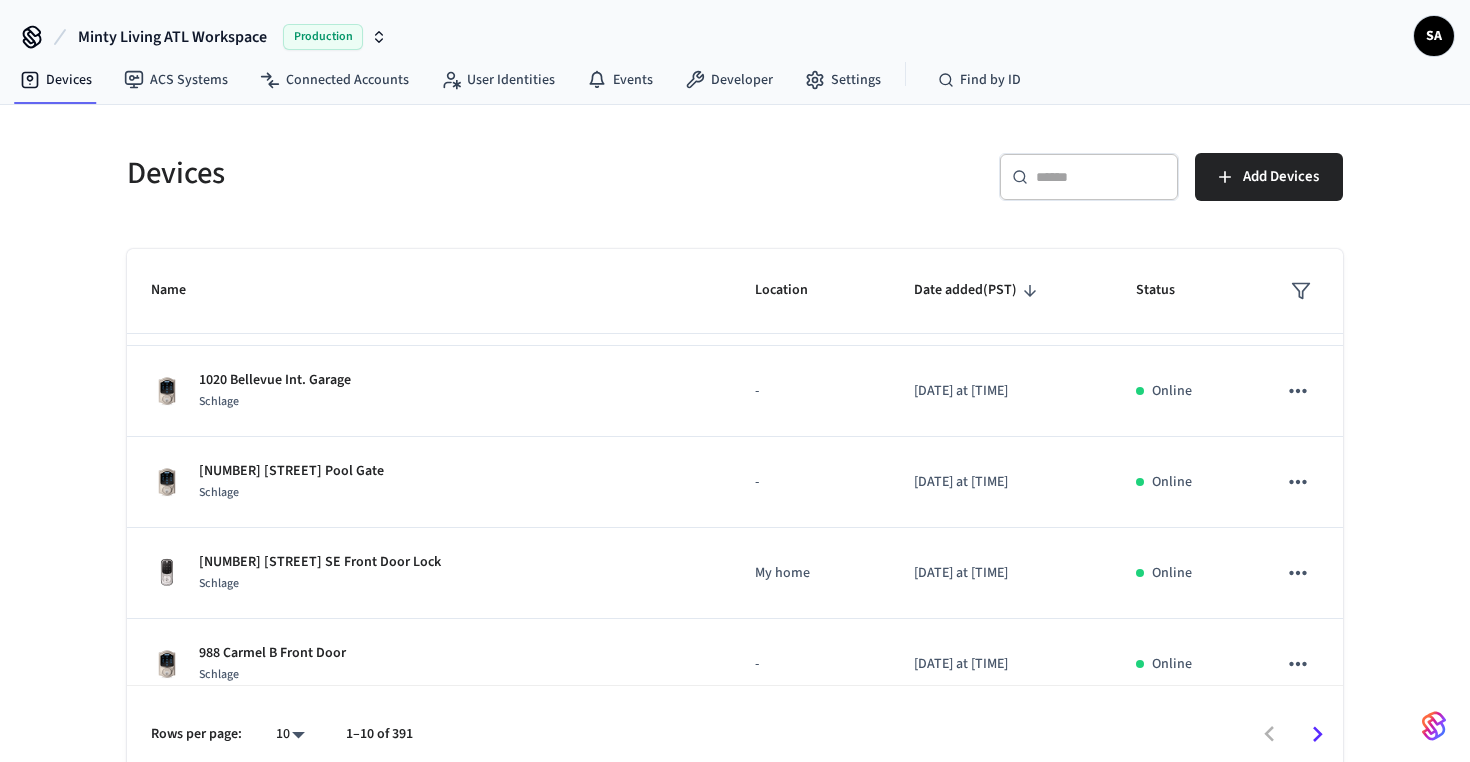 click on "​ ​" at bounding box center [1089, 177] 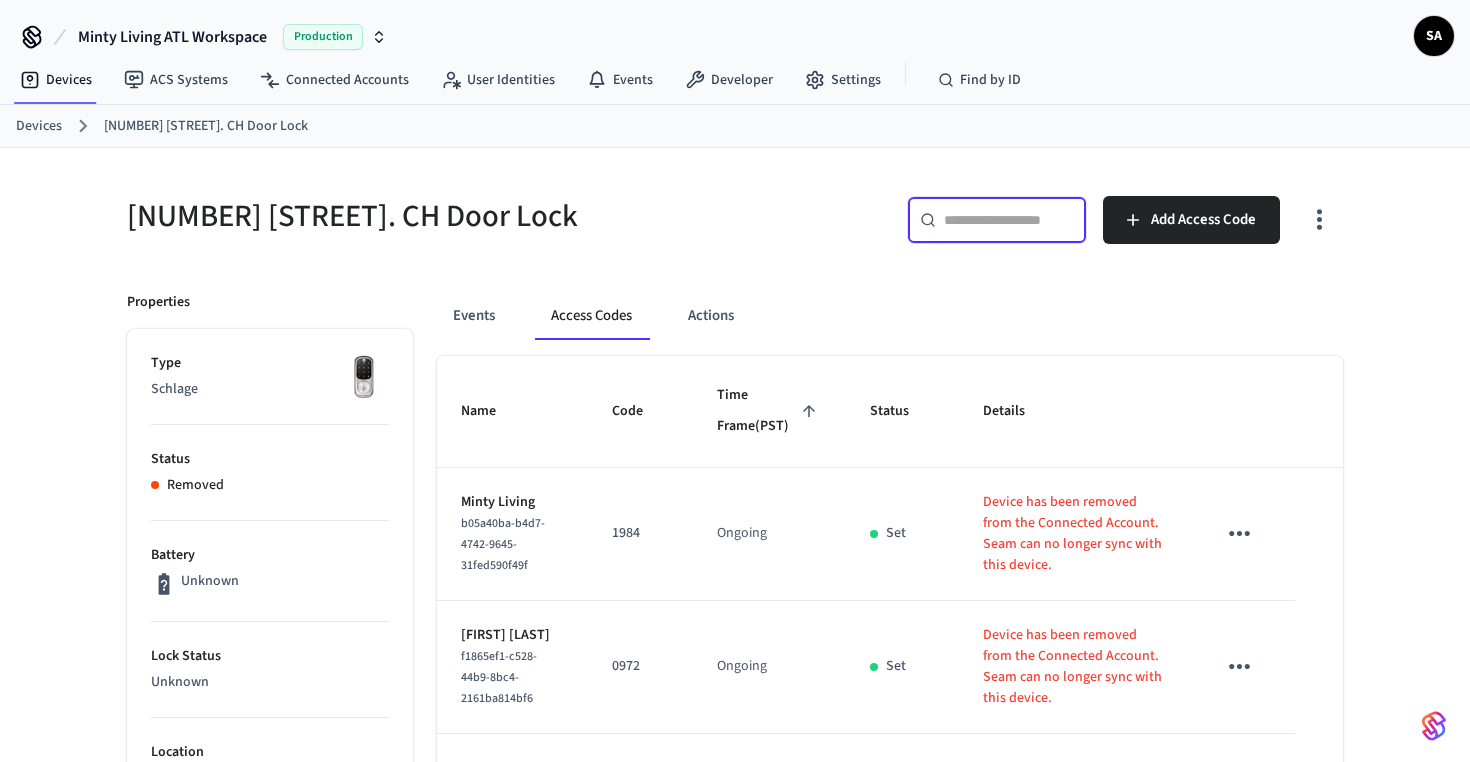 scroll, scrollTop: 0, scrollLeft: 0, axis: both 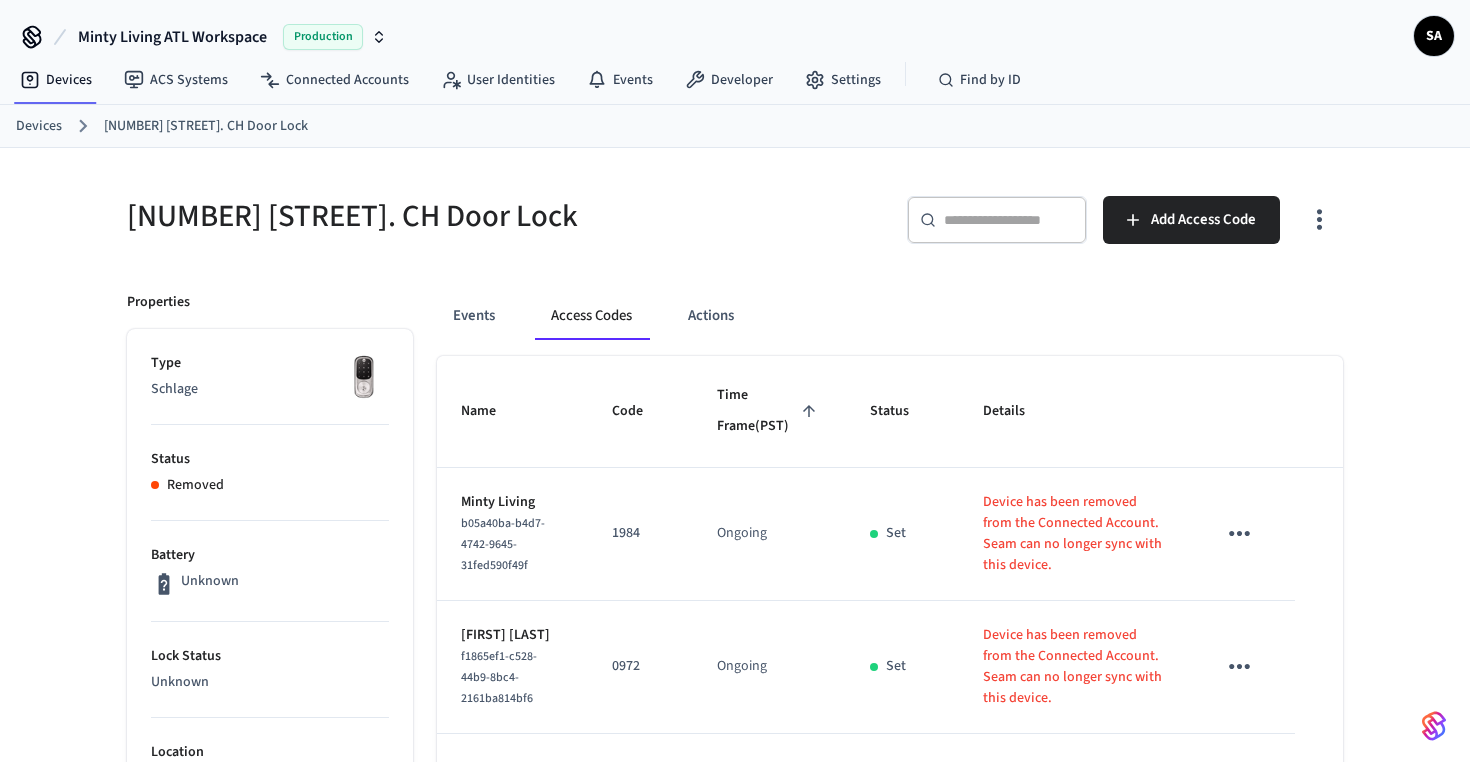 click on "Devices" at bounding box center [39, 126] 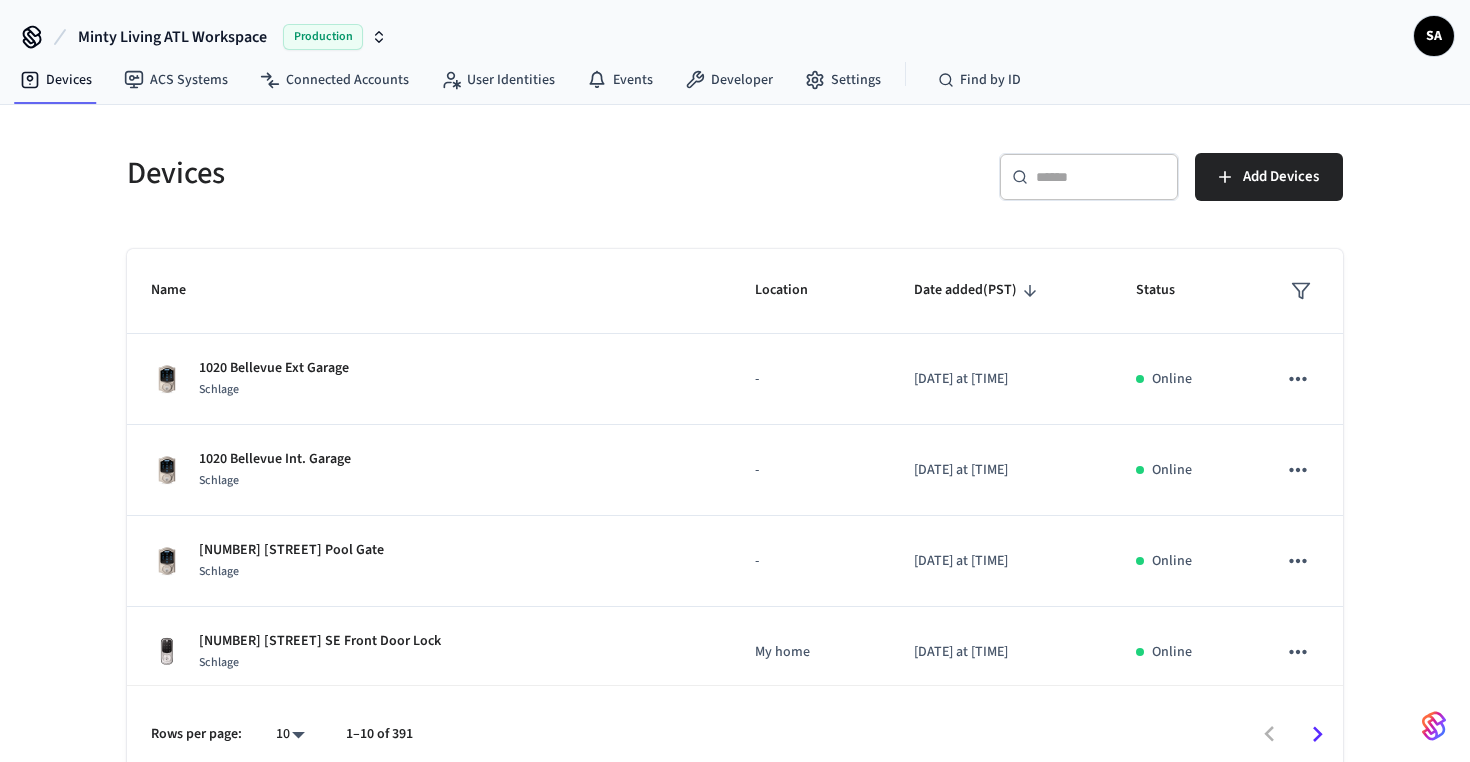 click on "​ ​" at bounding box center (1089, 177) 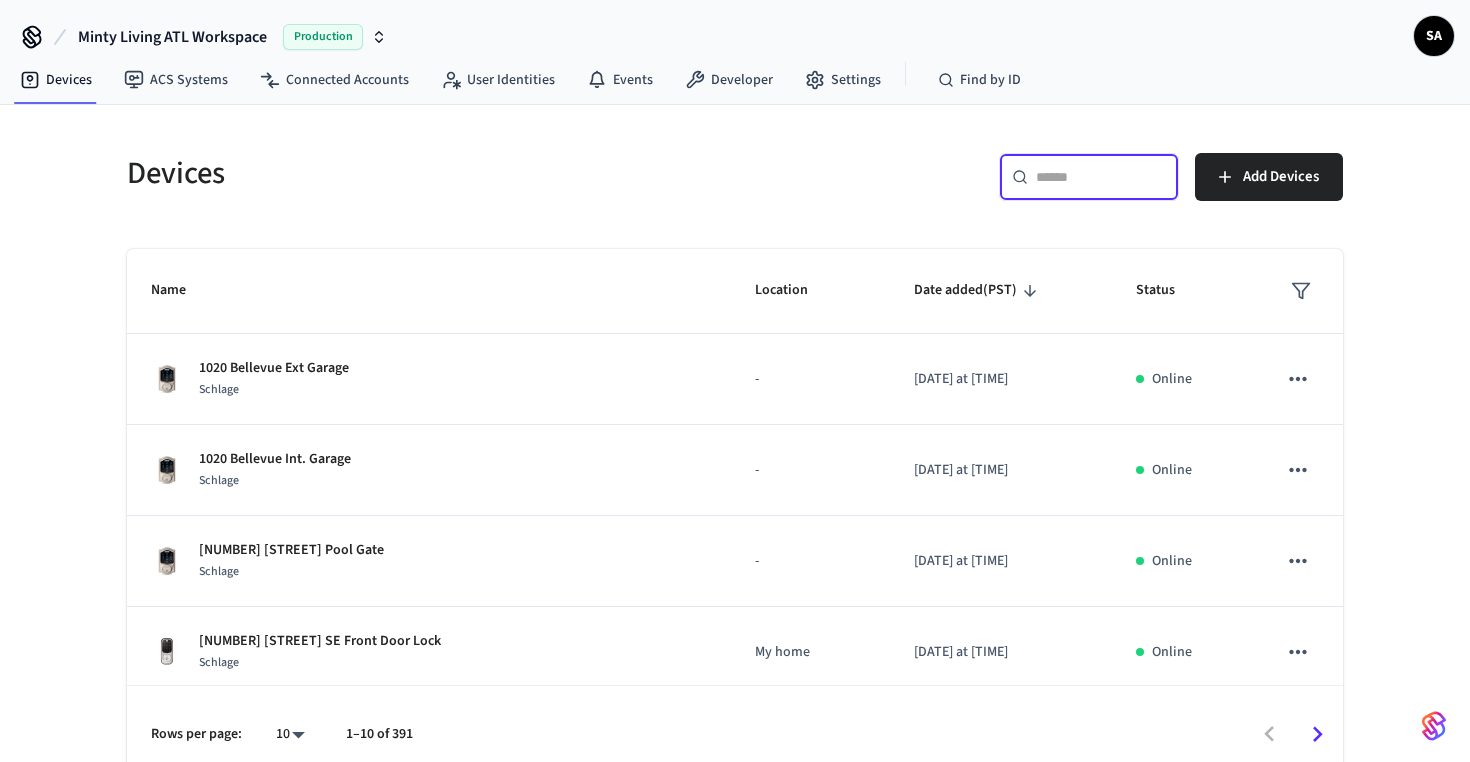 paste on "**********" 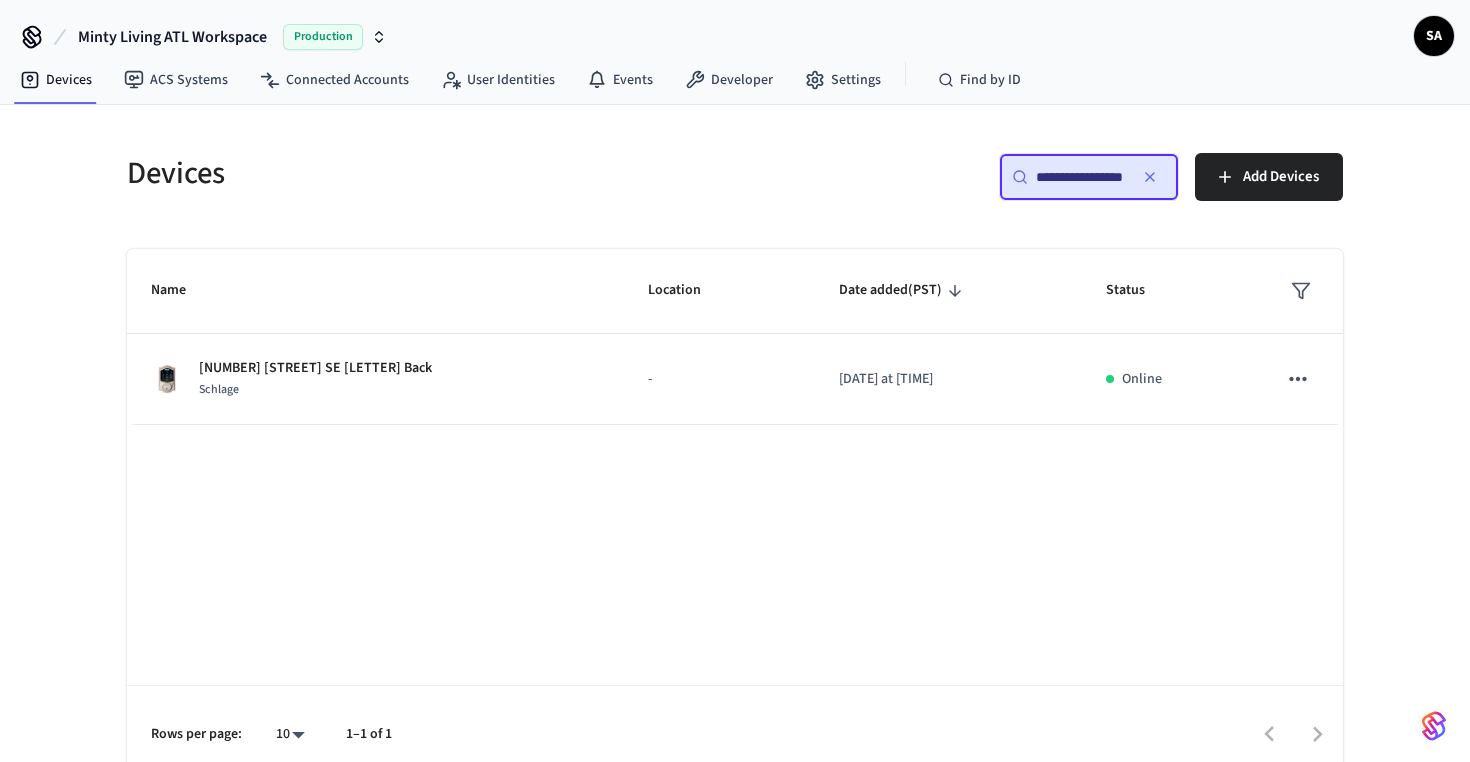 scroll, scrollTop: 0, scrollLeft: 7, axis: horizontal 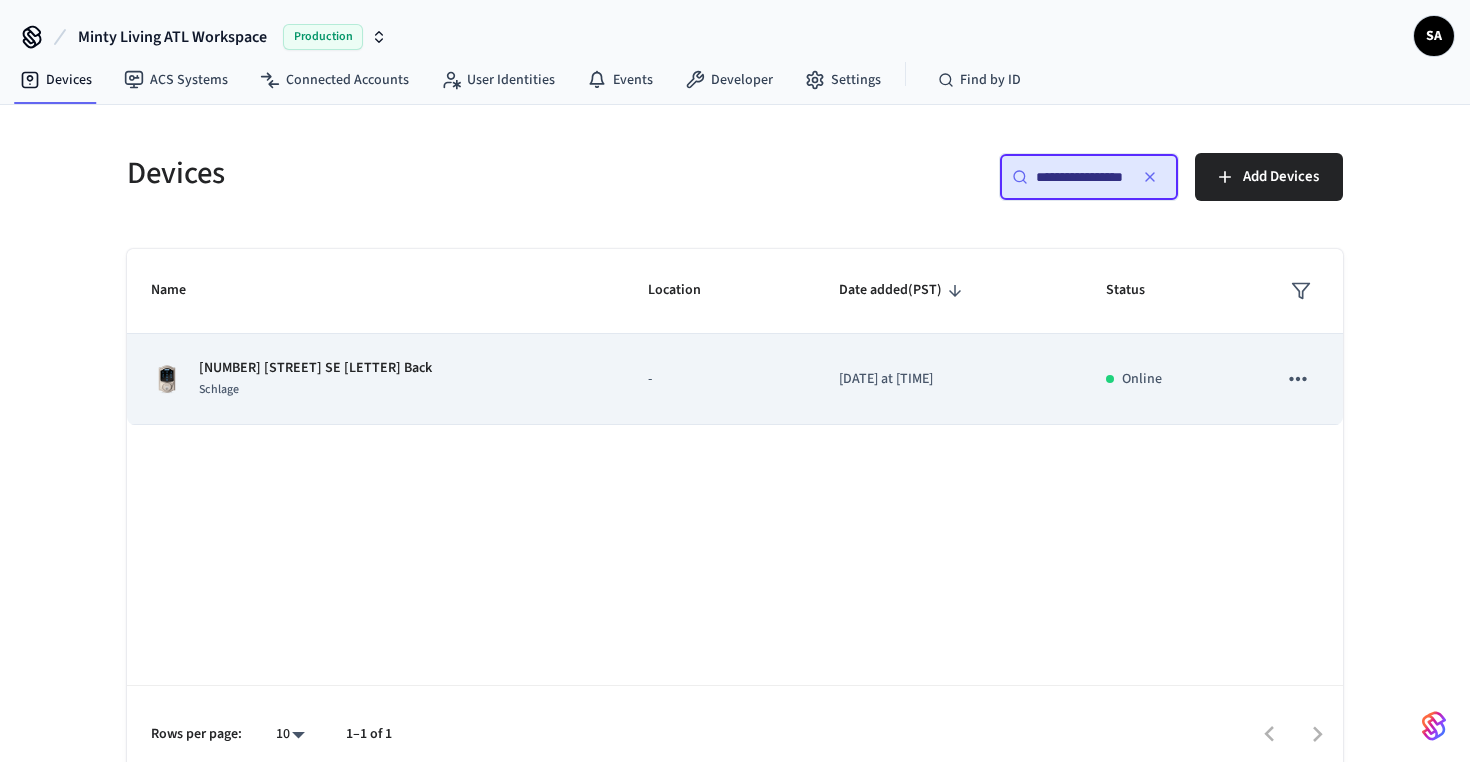 type on "**********" 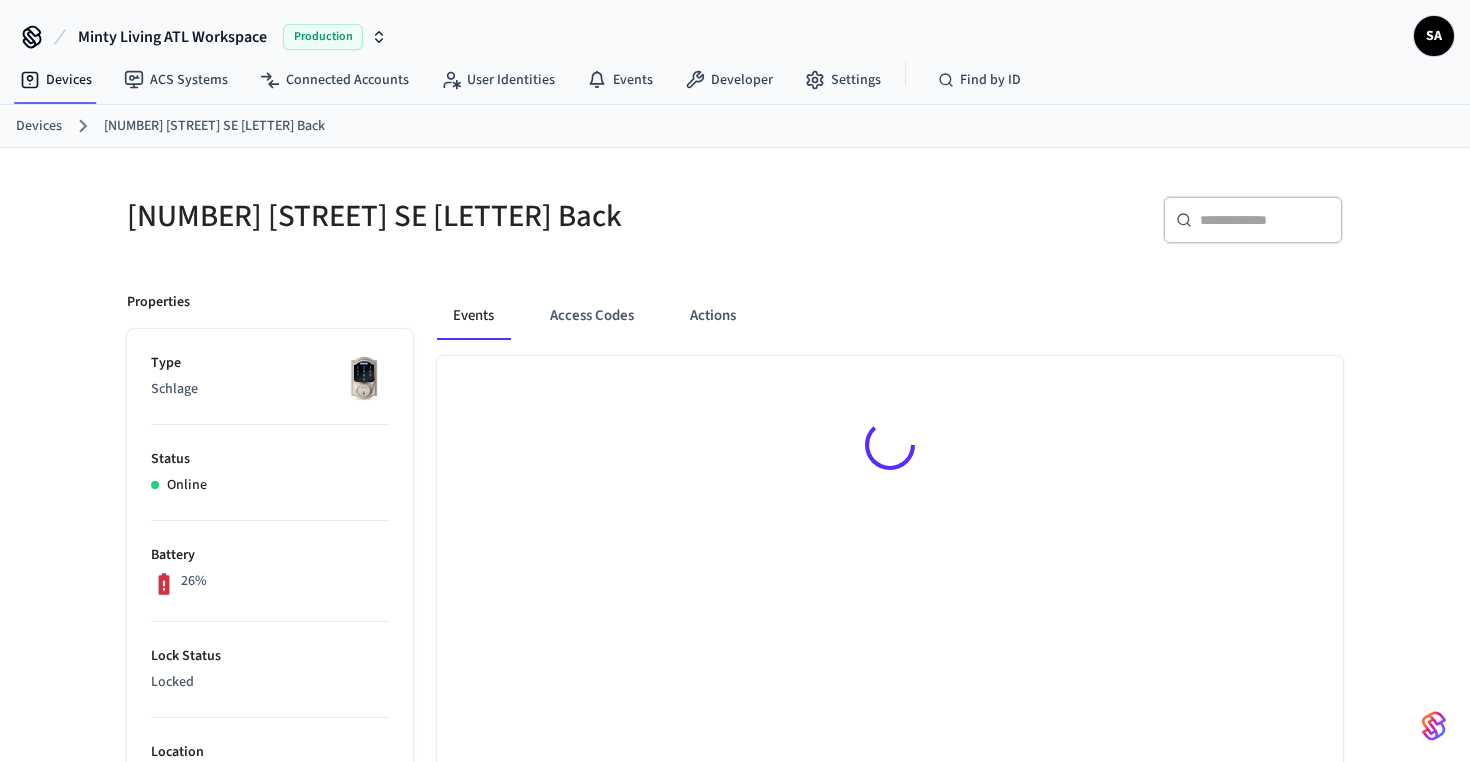 click on "Devices" at bounding box center [39, 126] 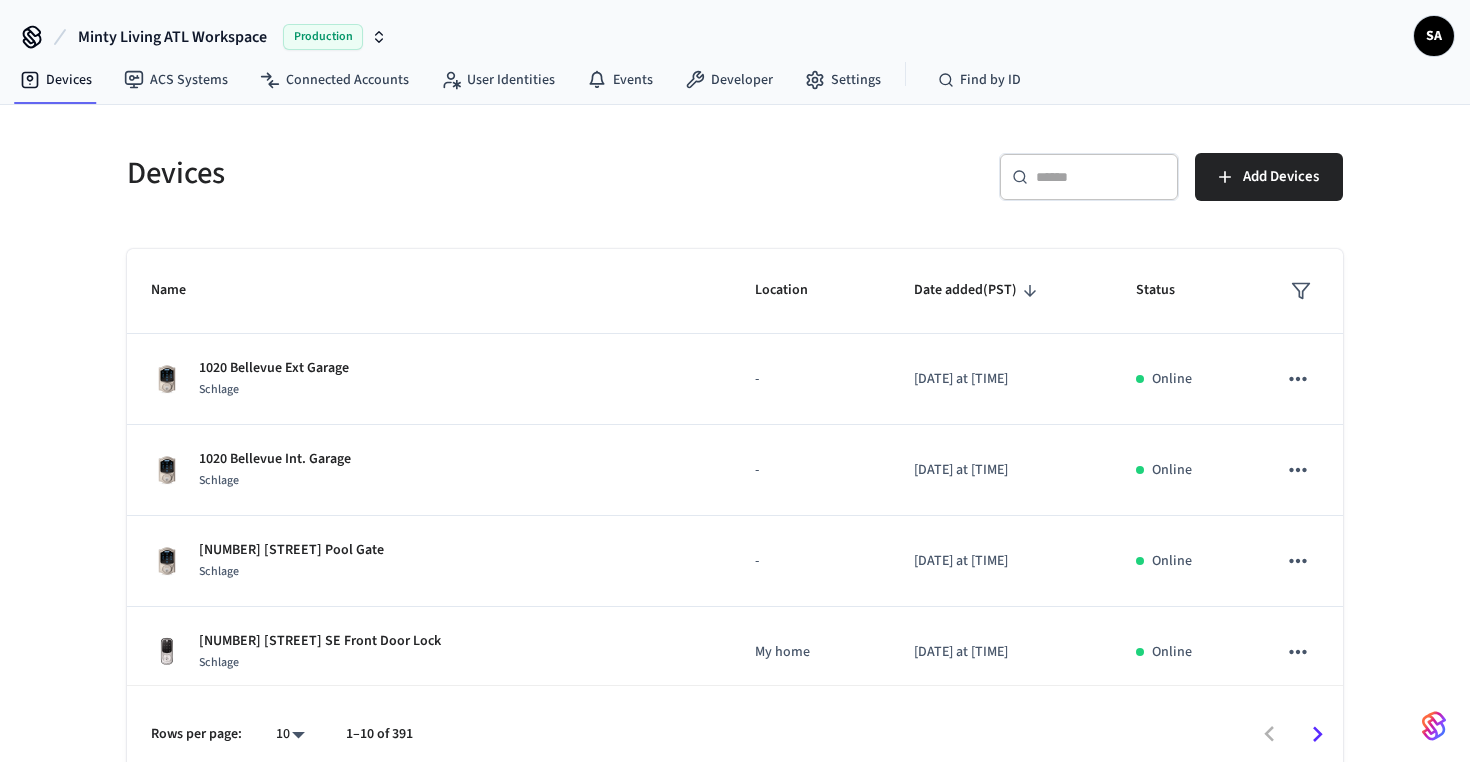 click at bounding box center (1101, 177) 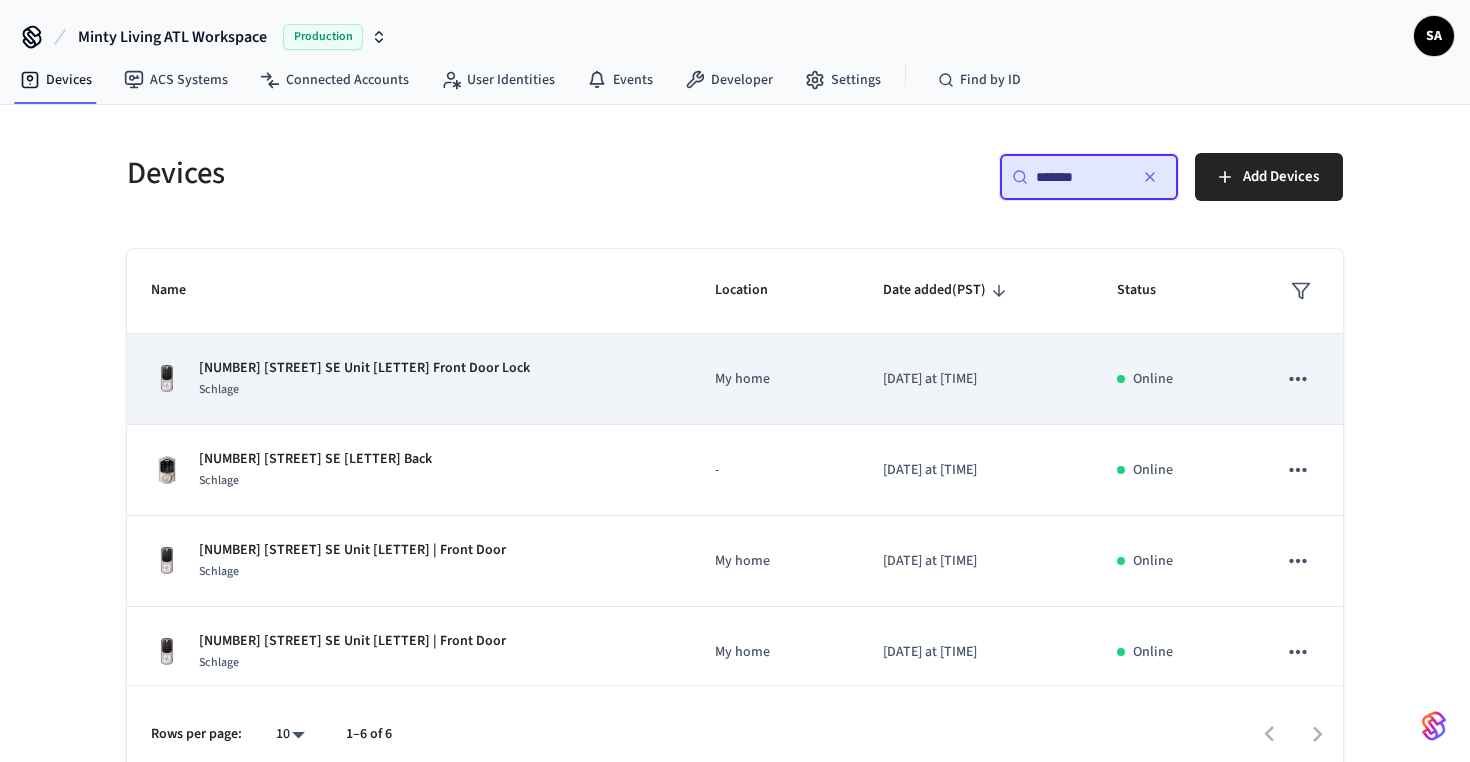 type on "*******" 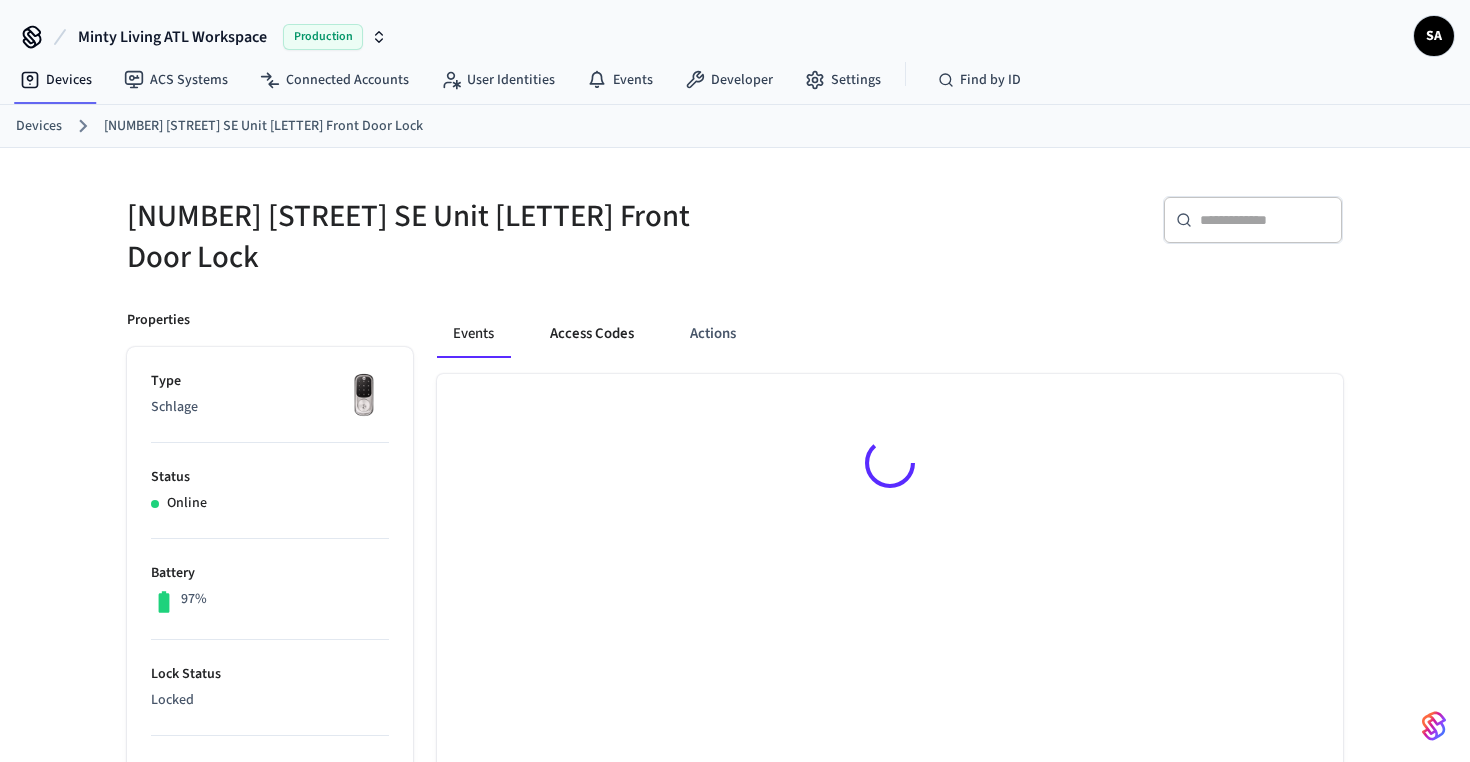 click on "Access Codes" at bounding box center (592, 334) 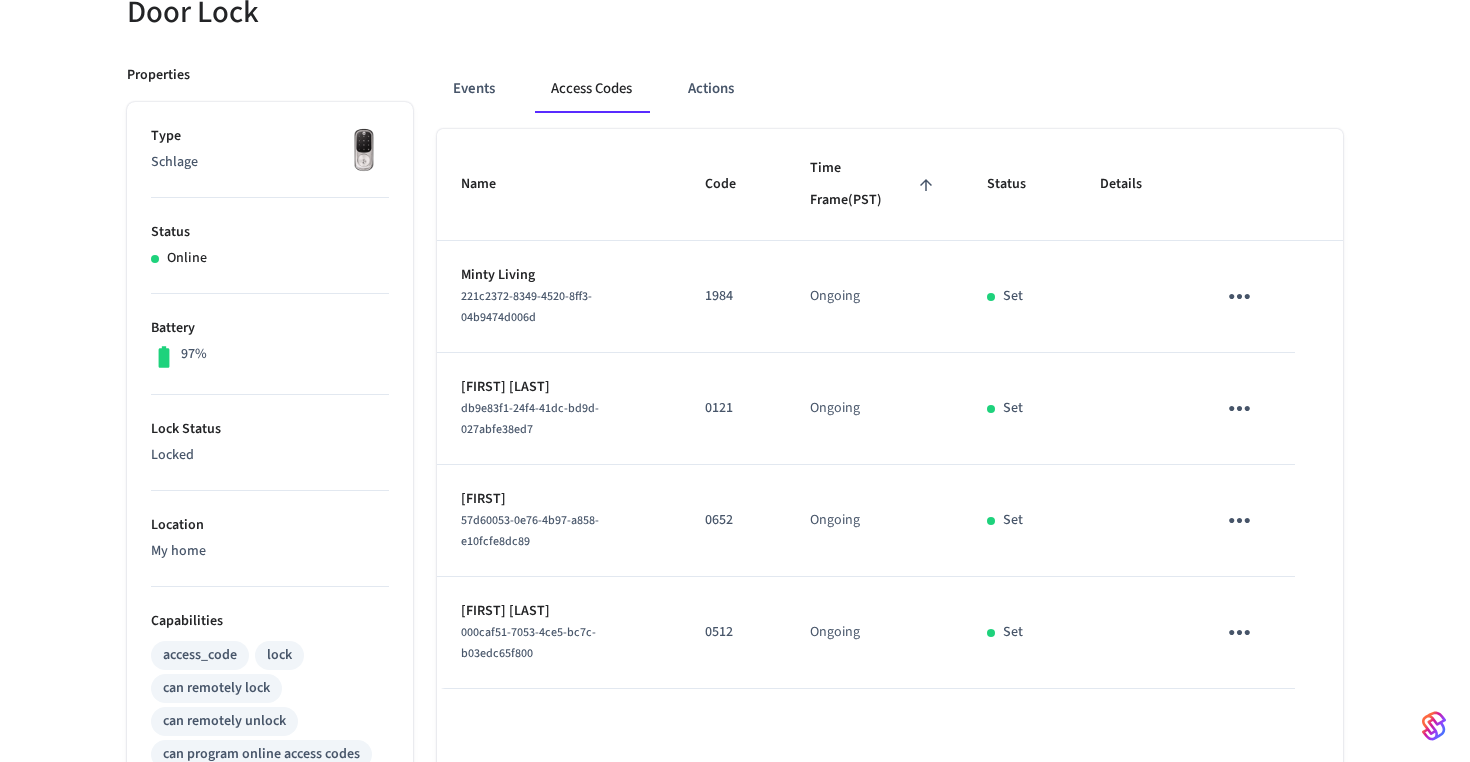 scroll, scrollTop: 0, scrollLeft: 0, axis: both 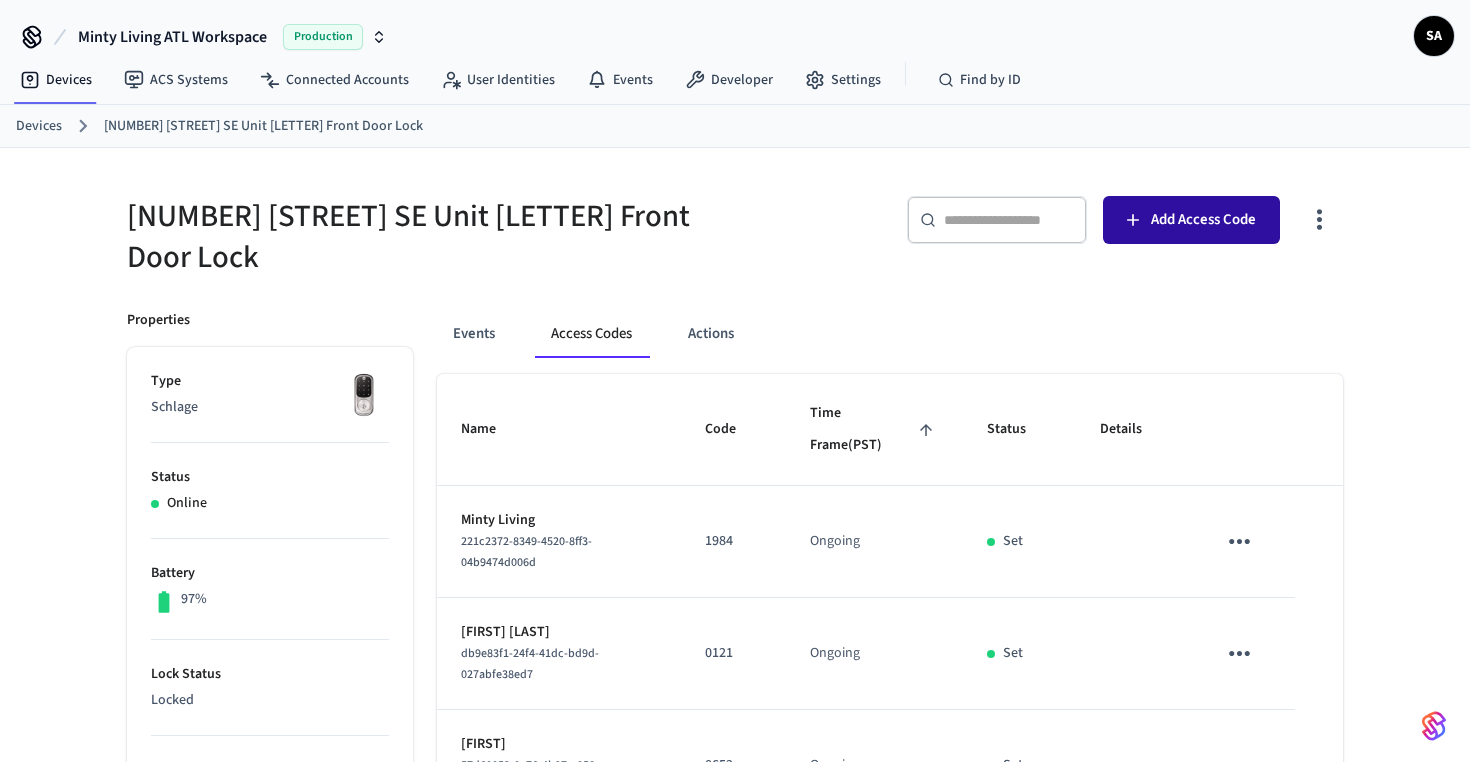 click on "Add Access Code" at bounding box center [1191, 220] 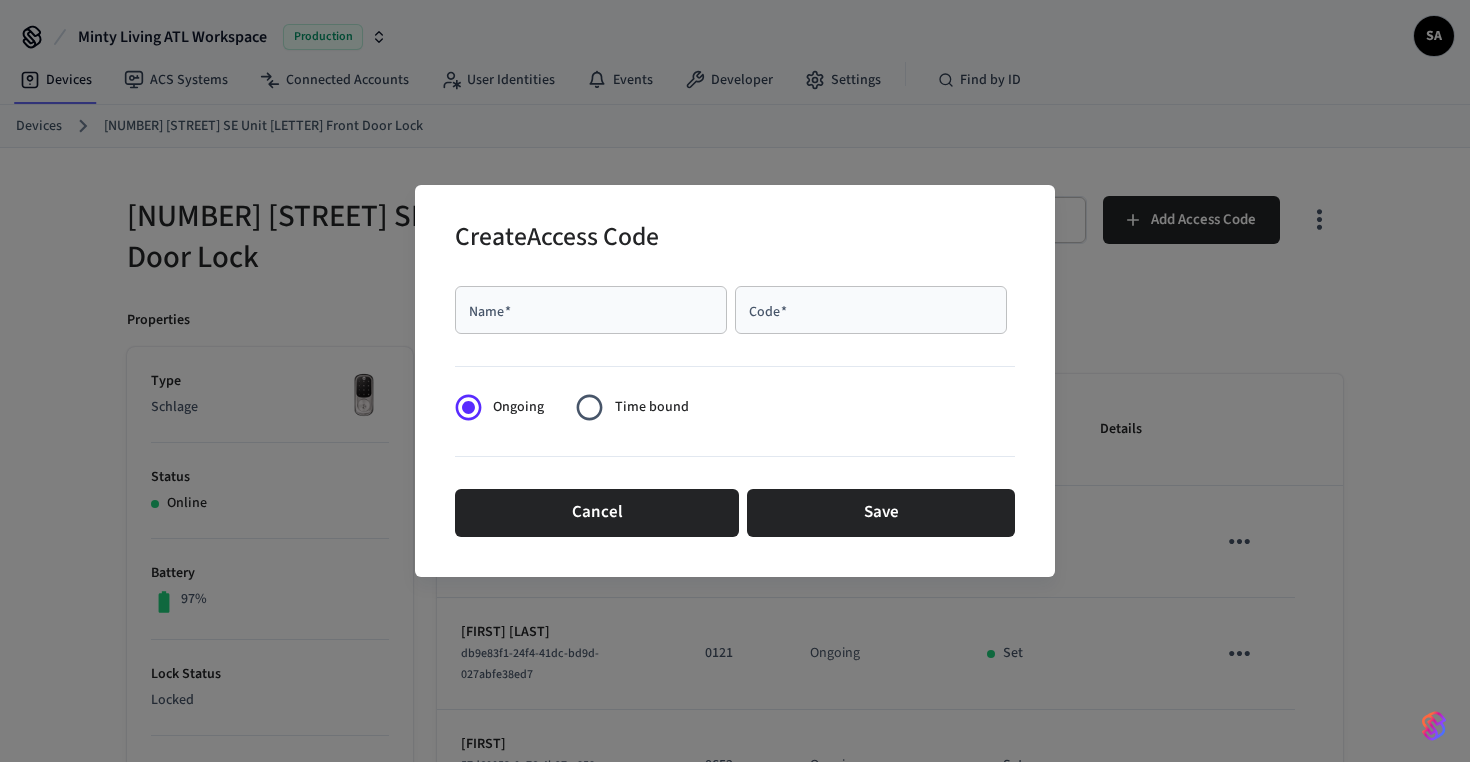 click on "Name   *" at bounding box center [591, 310] 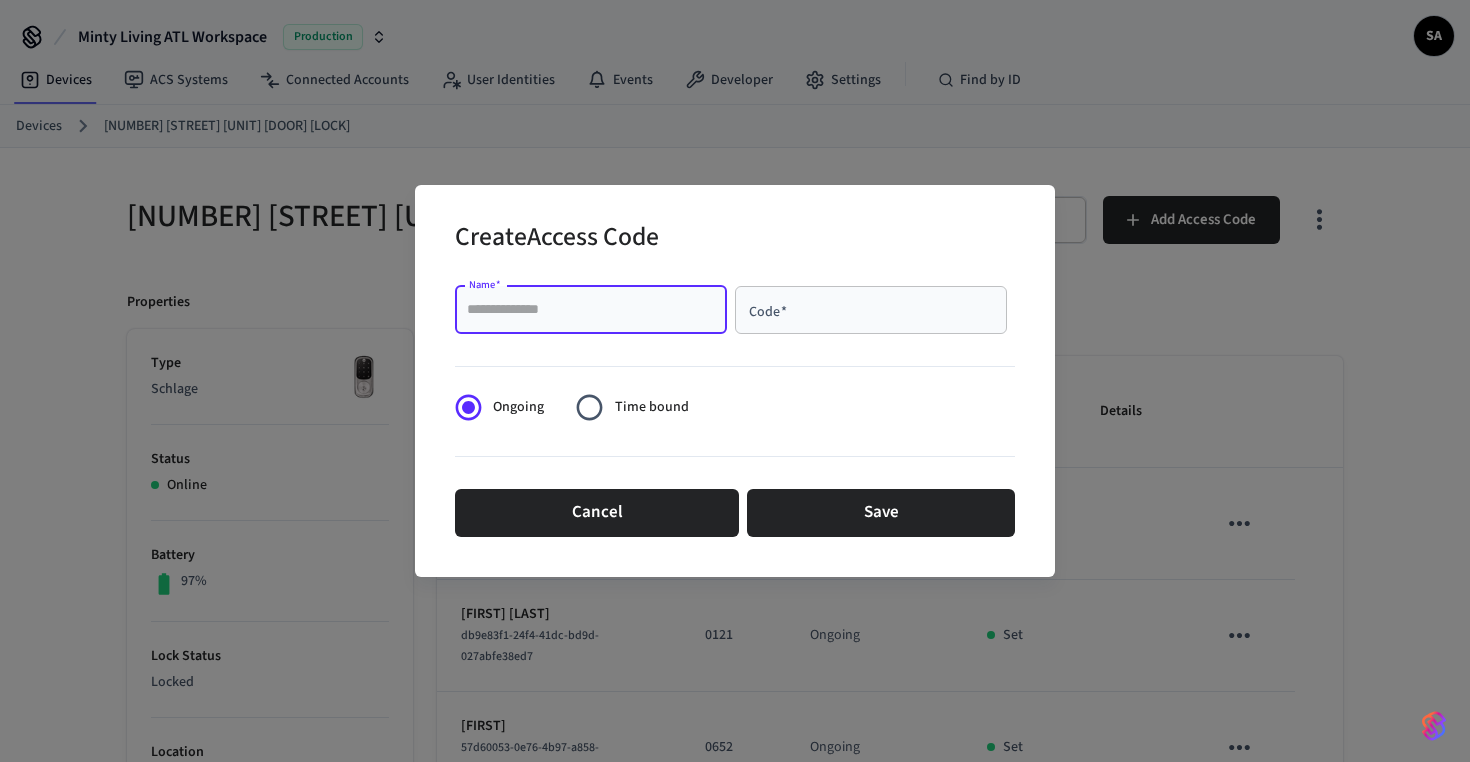 scroll, scrollTop: 0, scrollLeft: 0, axis: both 